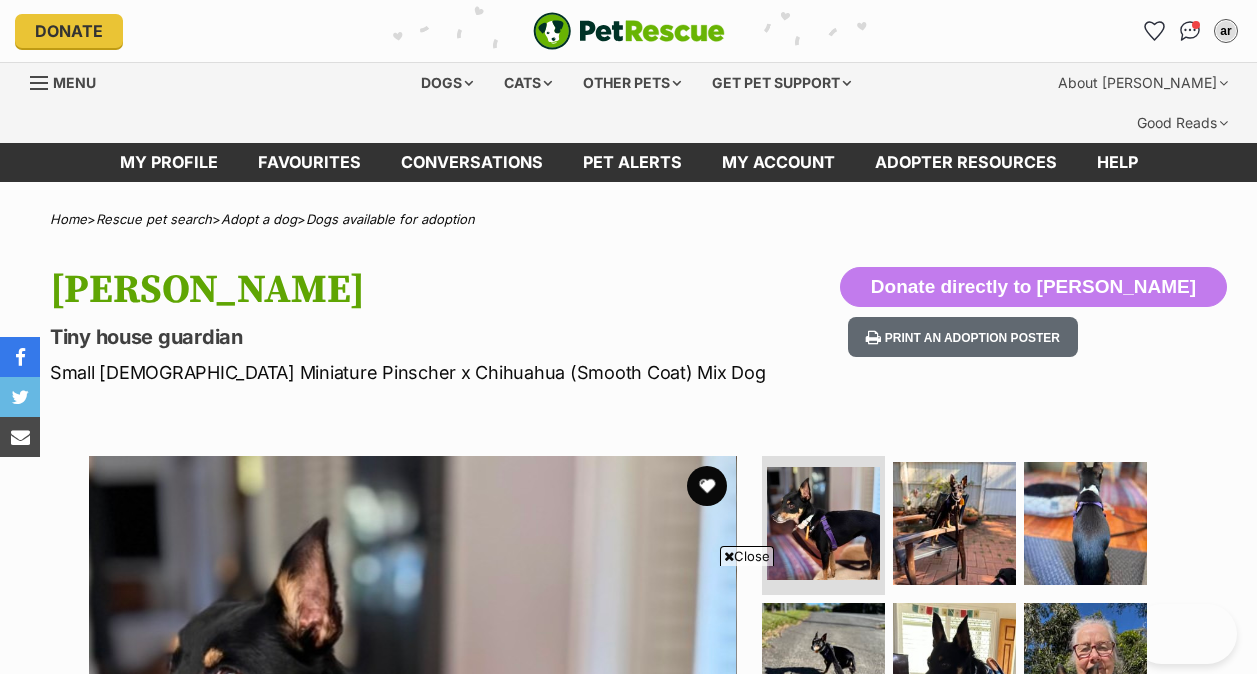scroll, scrollTop: 454, scrollLeft: 0, axis: vertical 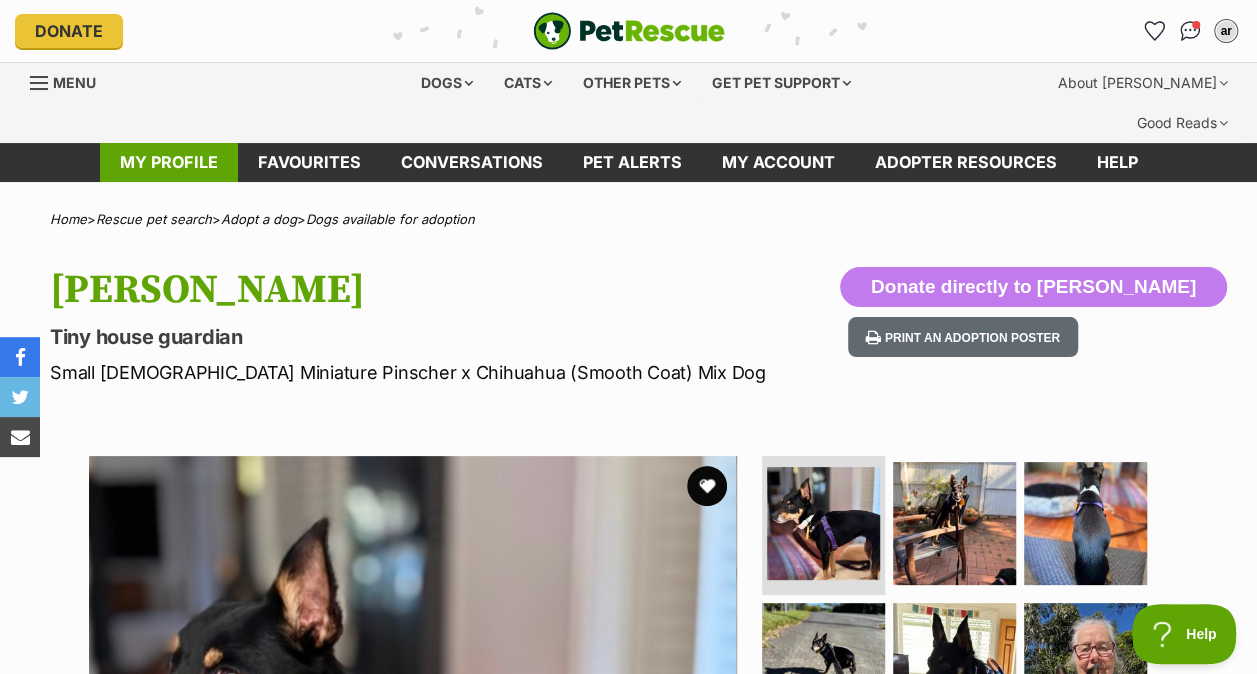 click on "My profile" at bounding box center [169, 162] 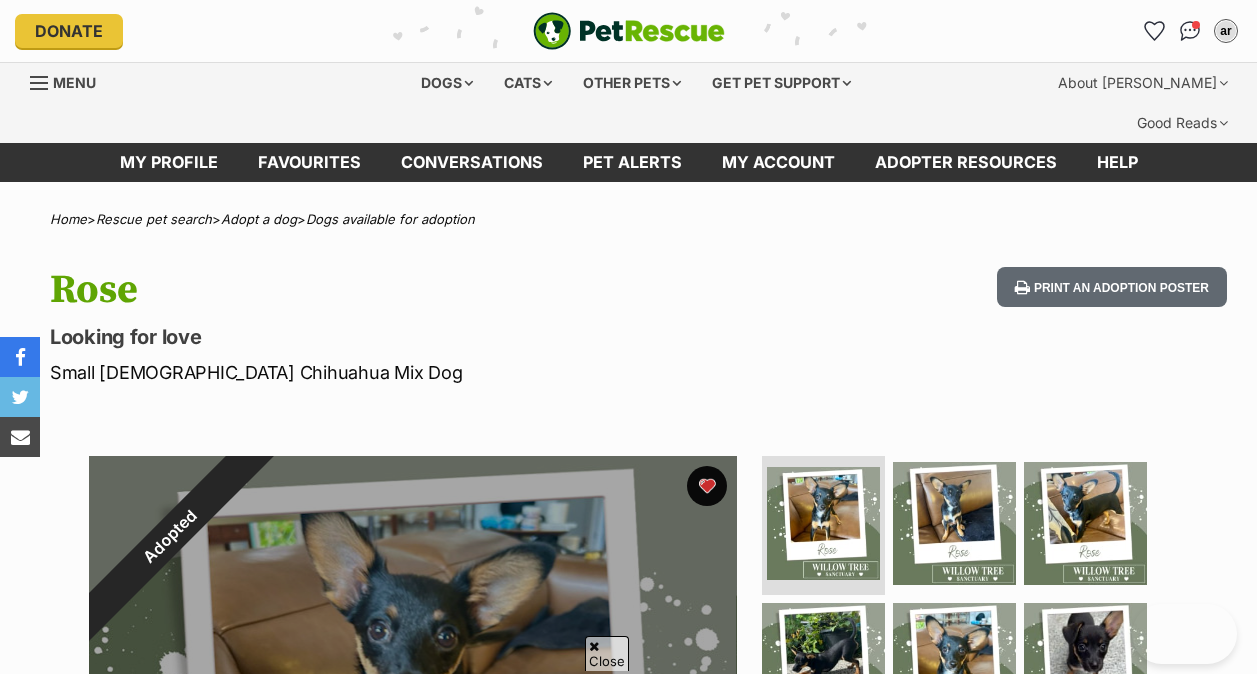 scroll, scrollTop: 354, scrollLeft: 0, axis: vertical 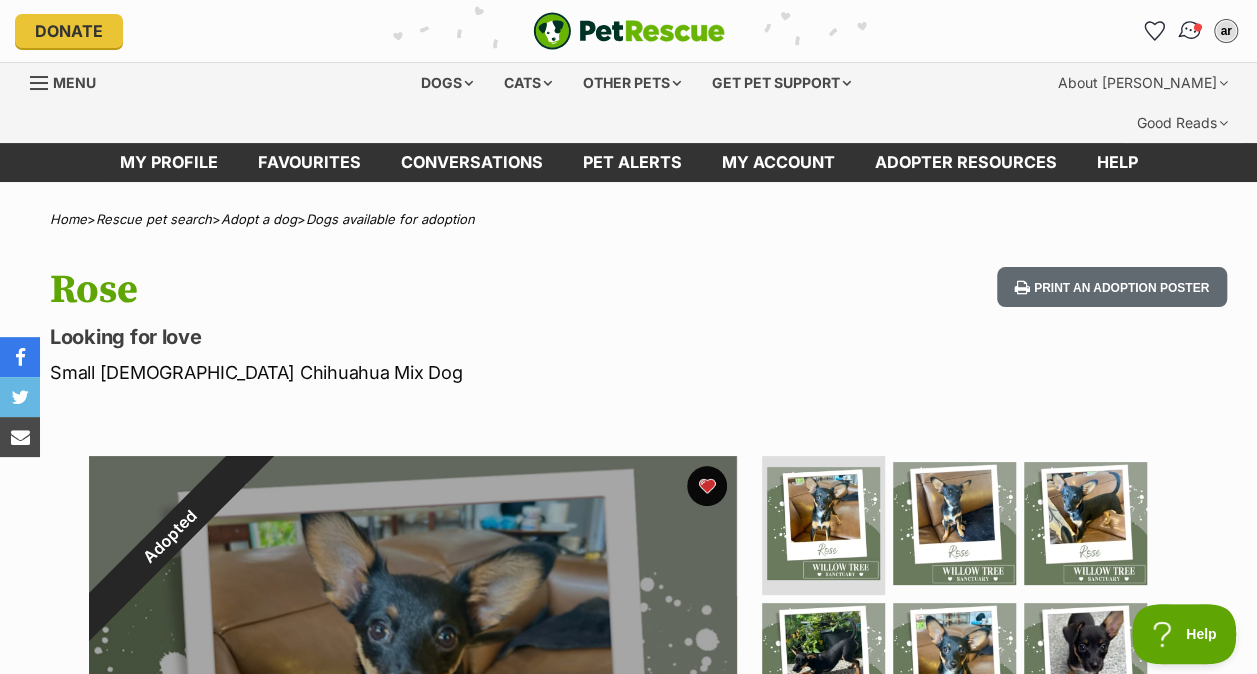 click at bounding box center (1198, 27) 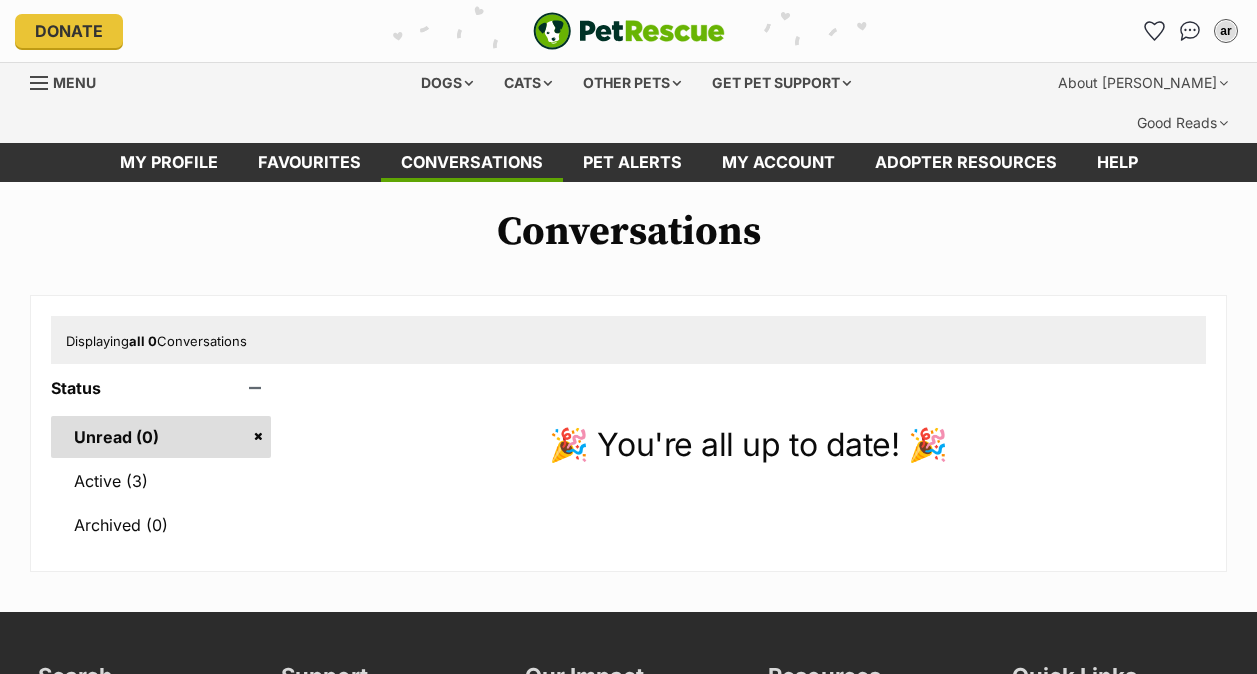 scroll, scrollTop: 0, scrollLeft: 0, axis: both 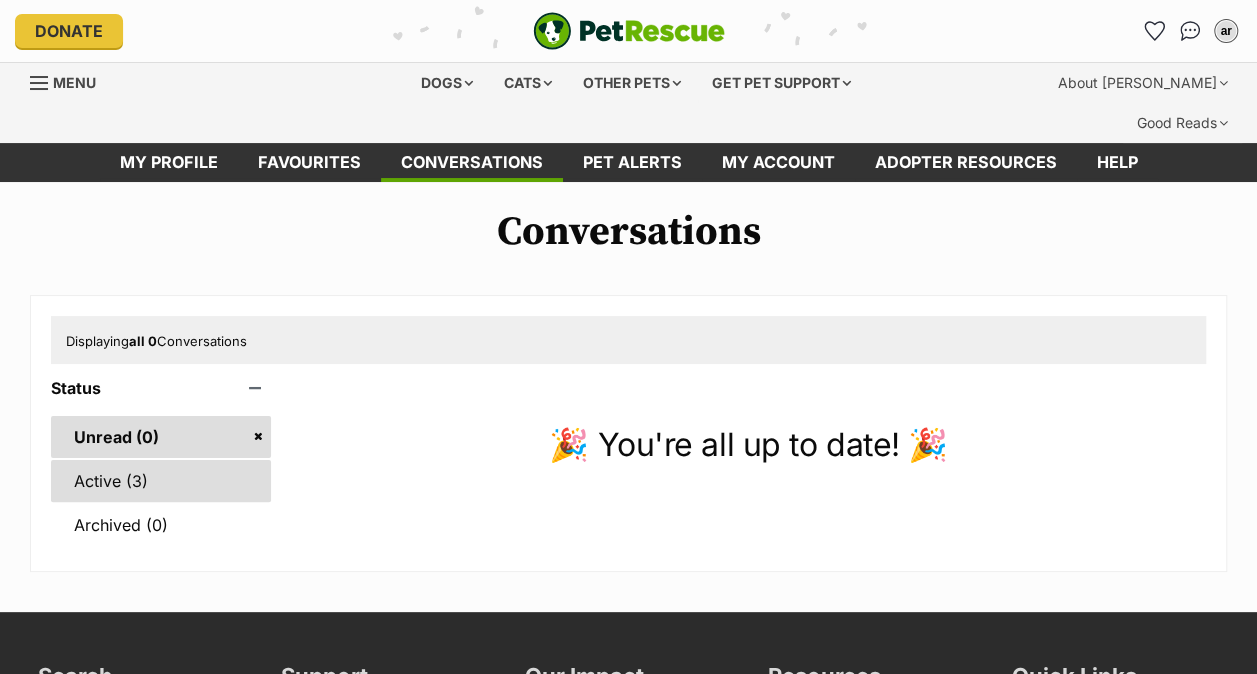 click on "Active (3)" at bounding box center (161, 481) 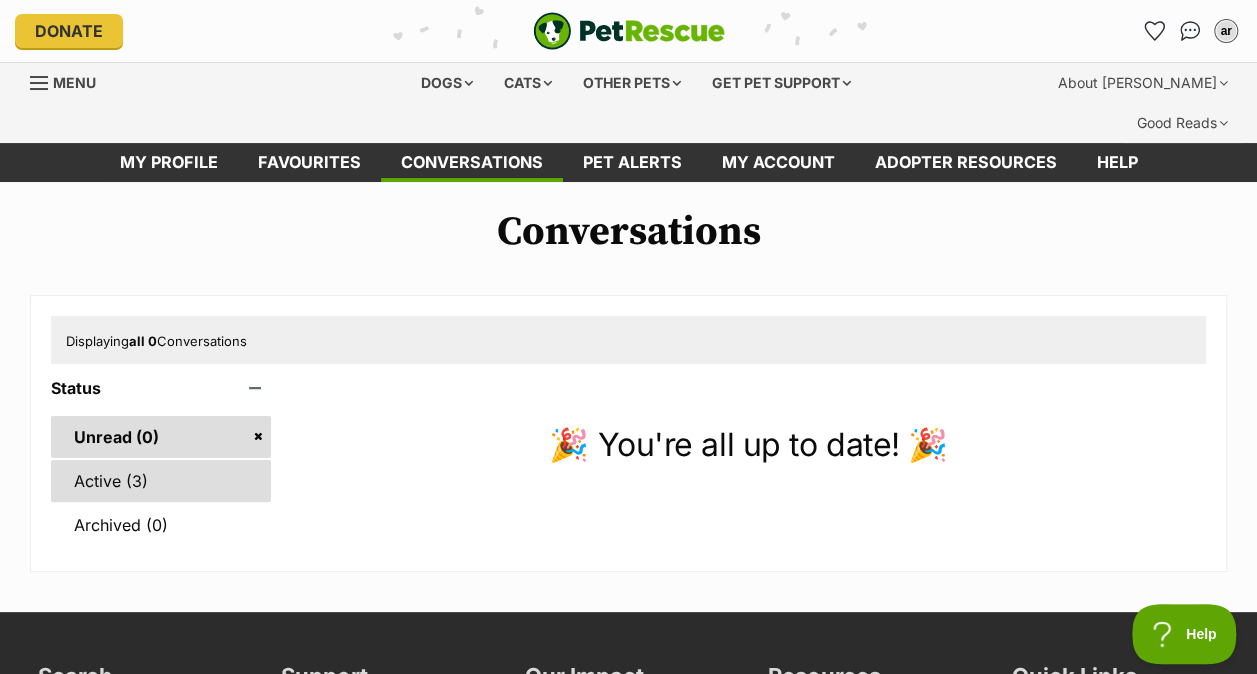 scroll, scrollTop: 0, scrollLeft: 0, axis: both 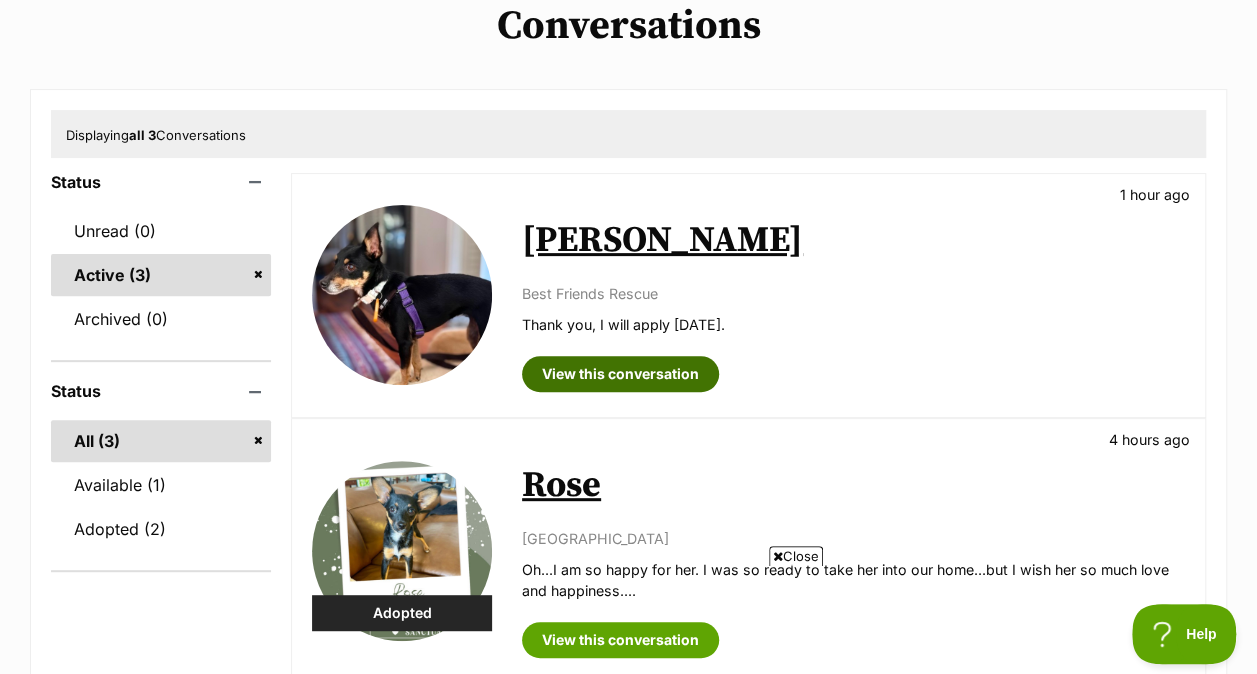 click on "View this conversation" at bounding box center (620, 374) 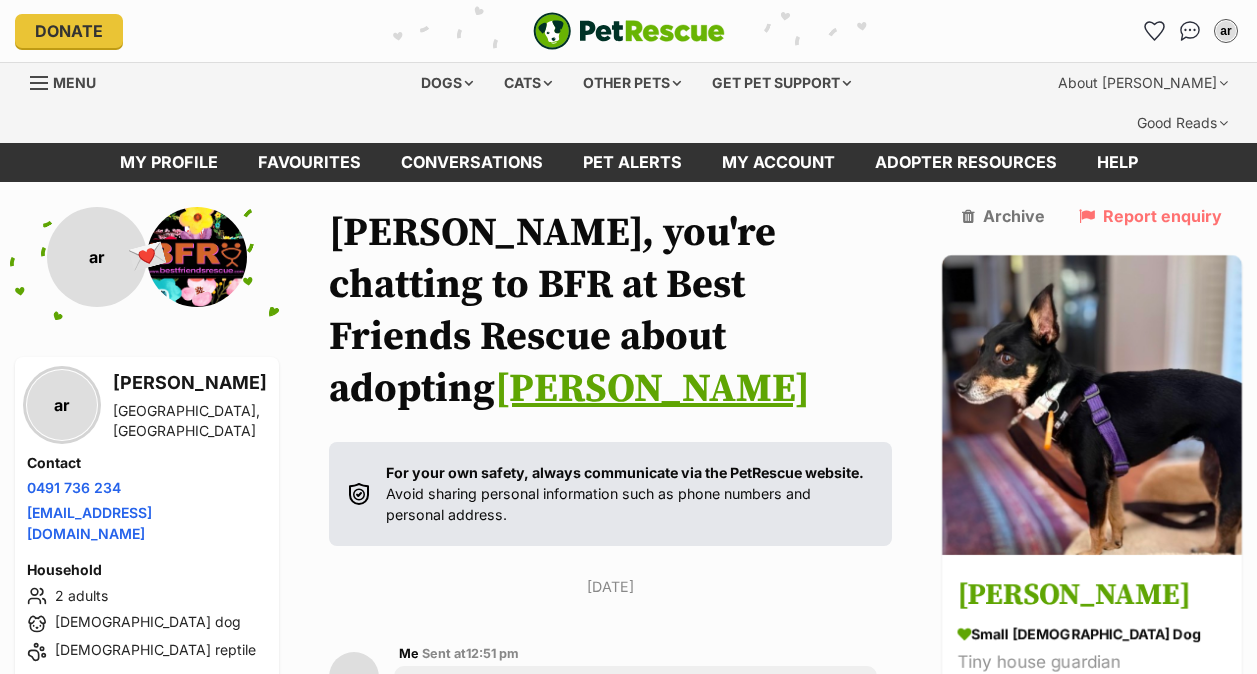 scroll, scrollTop: 4, scrollLeft: 0, axis: vertical 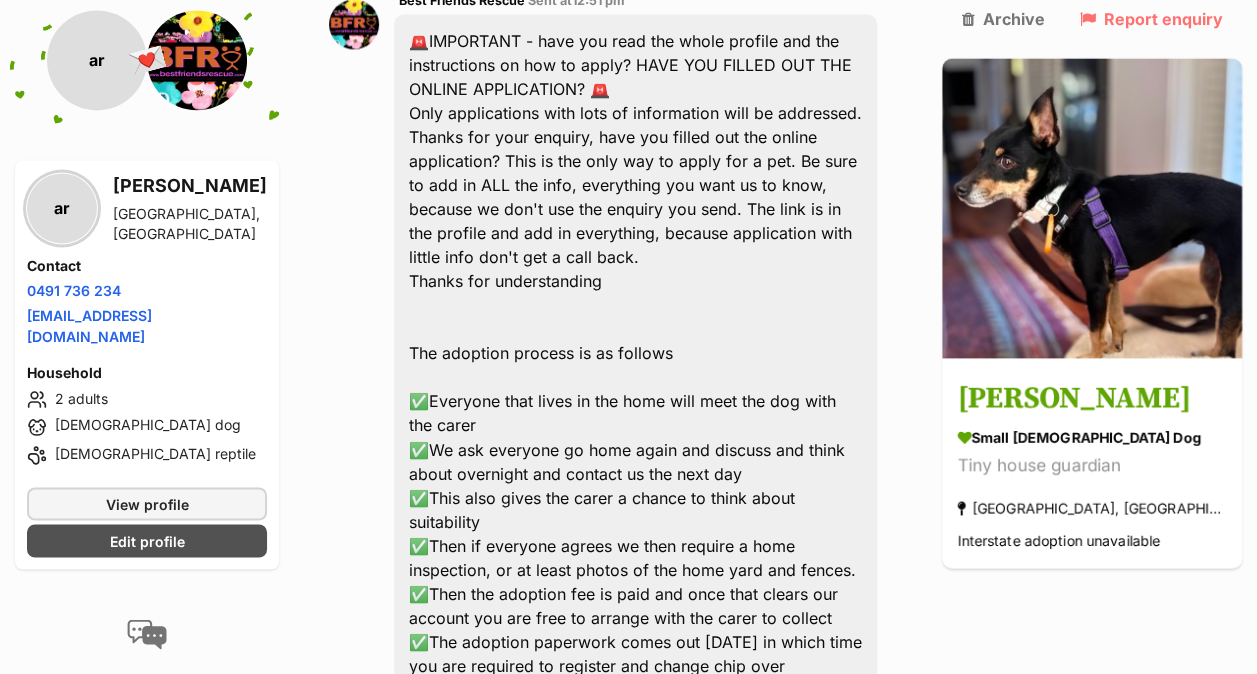drag, startPoint x: 819, startPoint y: 383, endPoint x: 415, endPoint y: 588, distance: 453.0353 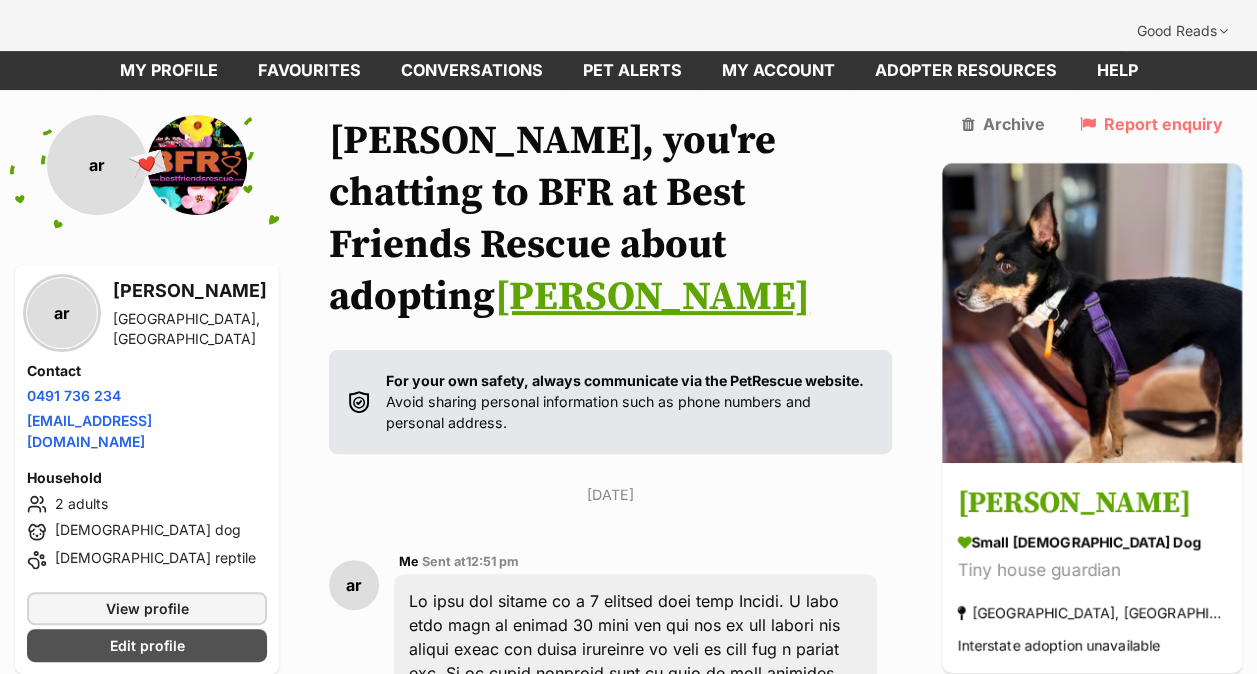 scroll, scrollTop: 0, scrollLeft: 0, axis: both 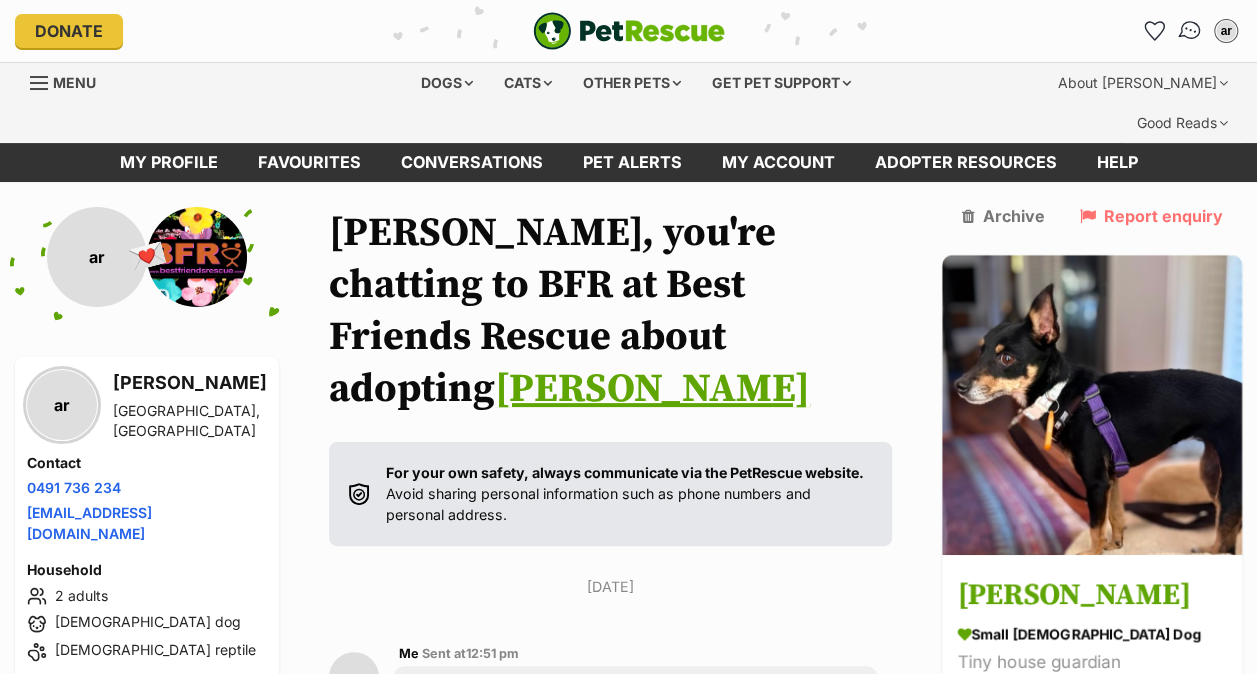 click at bounding box center (1190, 31) 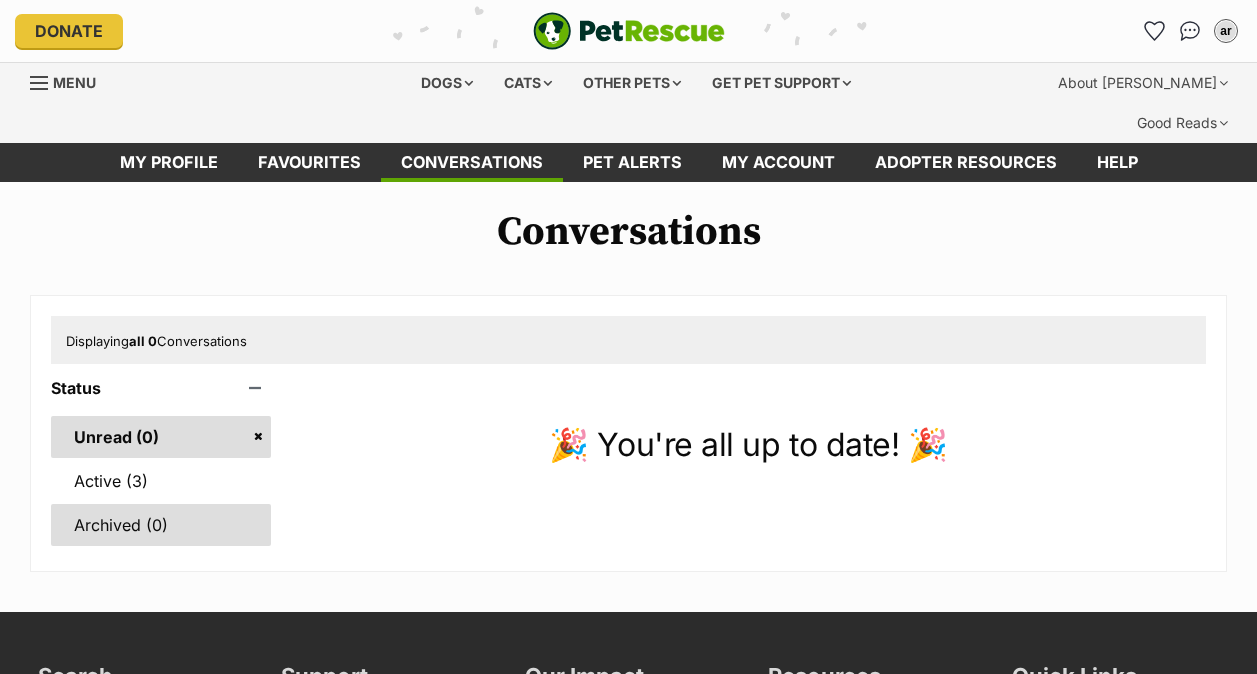 scroll, scrollTop: 0, scrollLeft: 0, axis: both 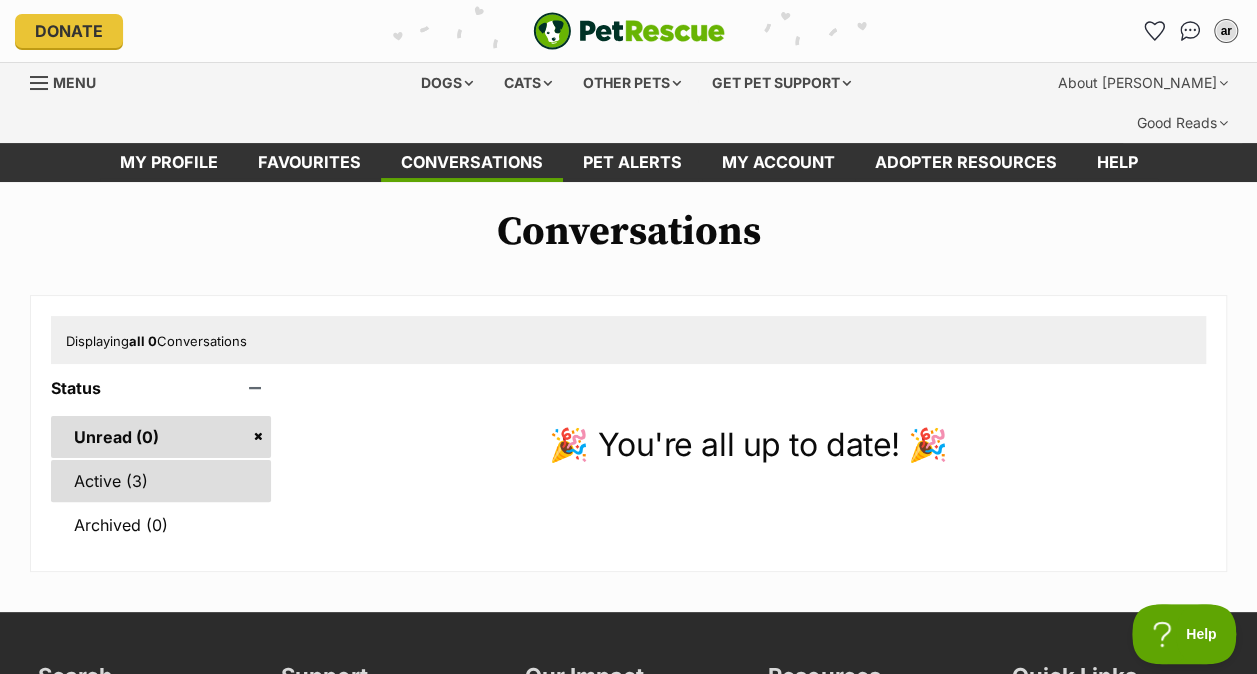 click on "Active (3)" at bounding box center (161, 481) 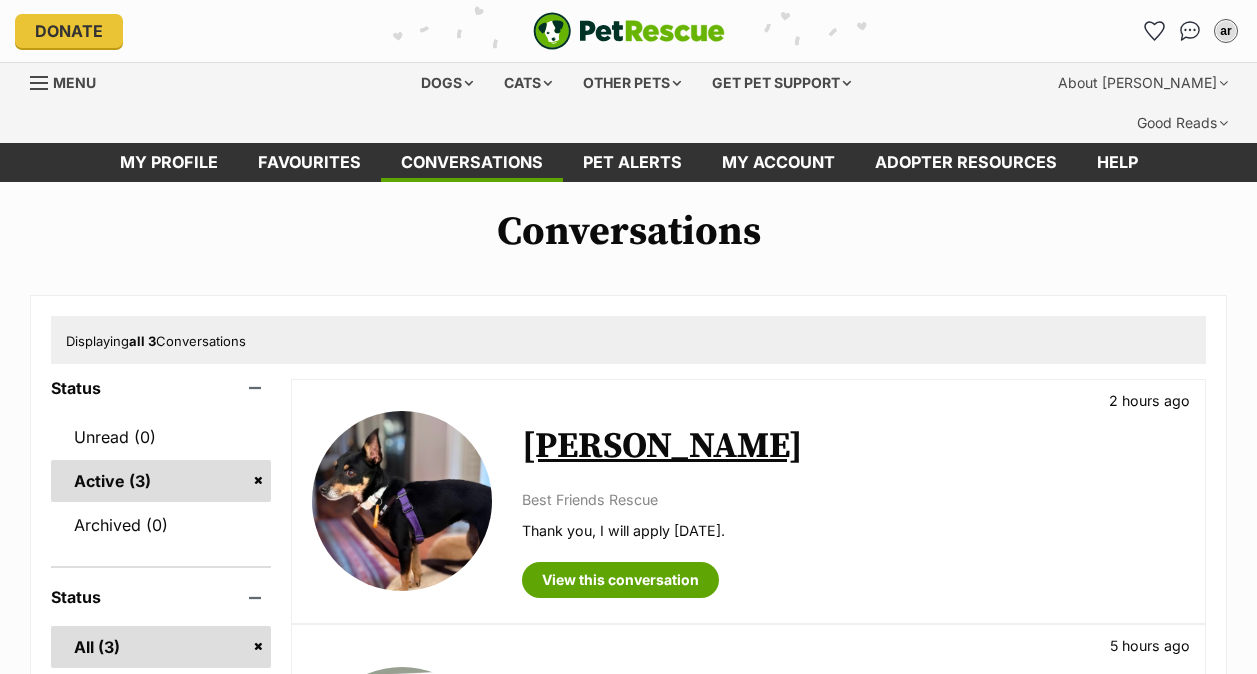 scroll, scrollTop: 0, scrollLeft: 0, axis: both 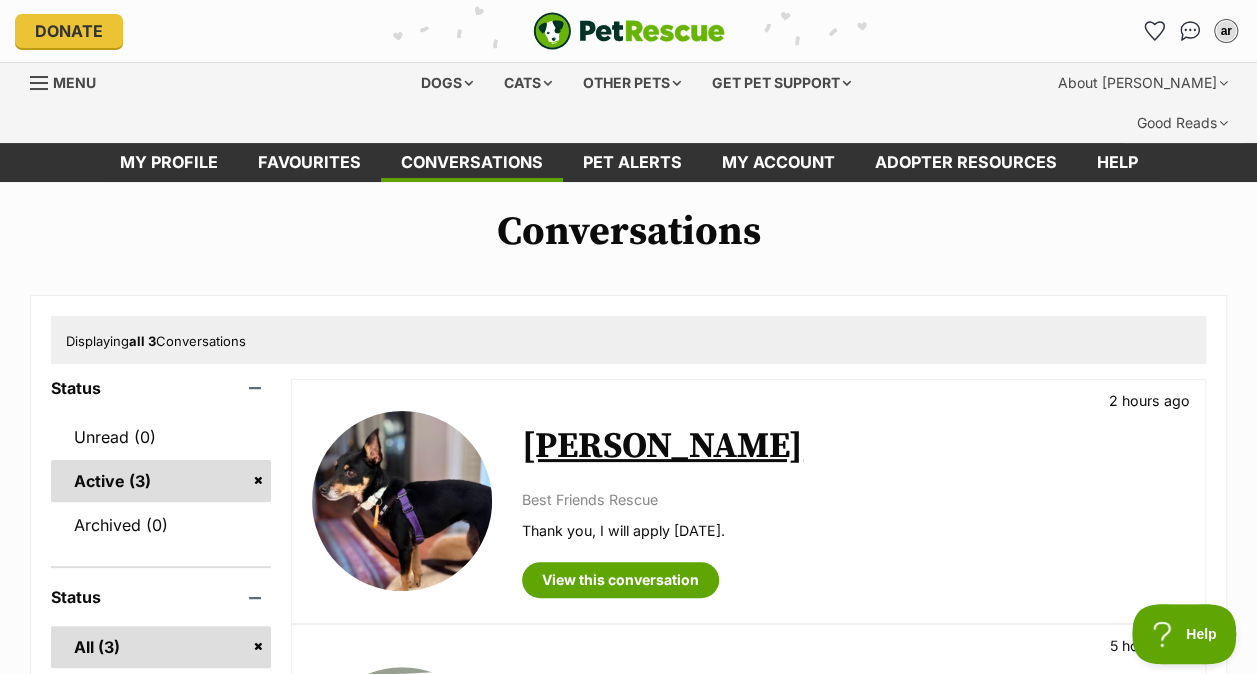 click on "Lucy" at bounding box center (662, 446) 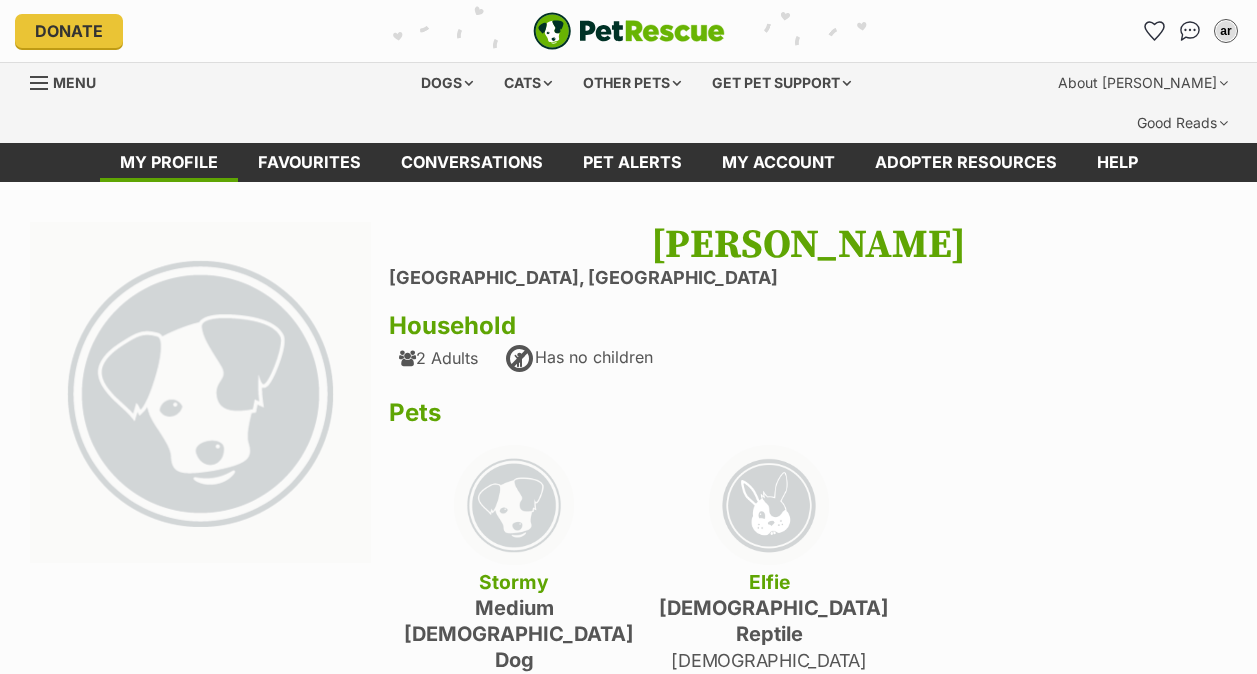 scroll, scrollTop: 0, scrollLeft: 0, axis: both 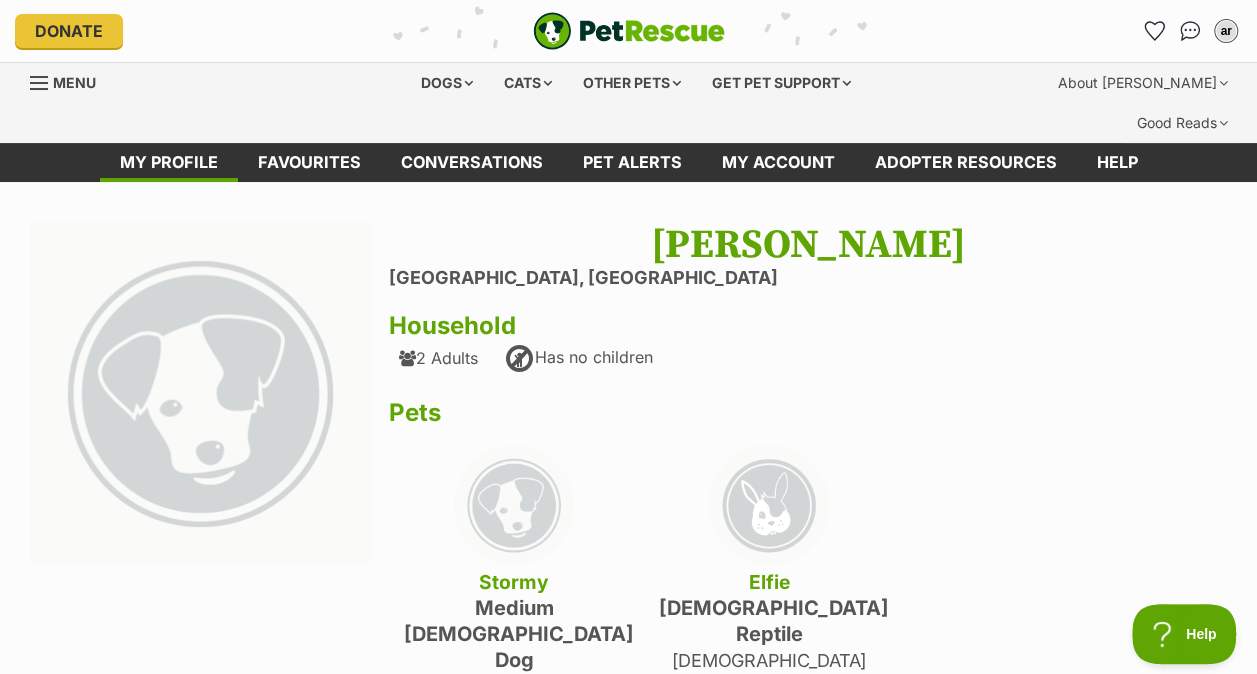 click at bounding box center (200, 392) 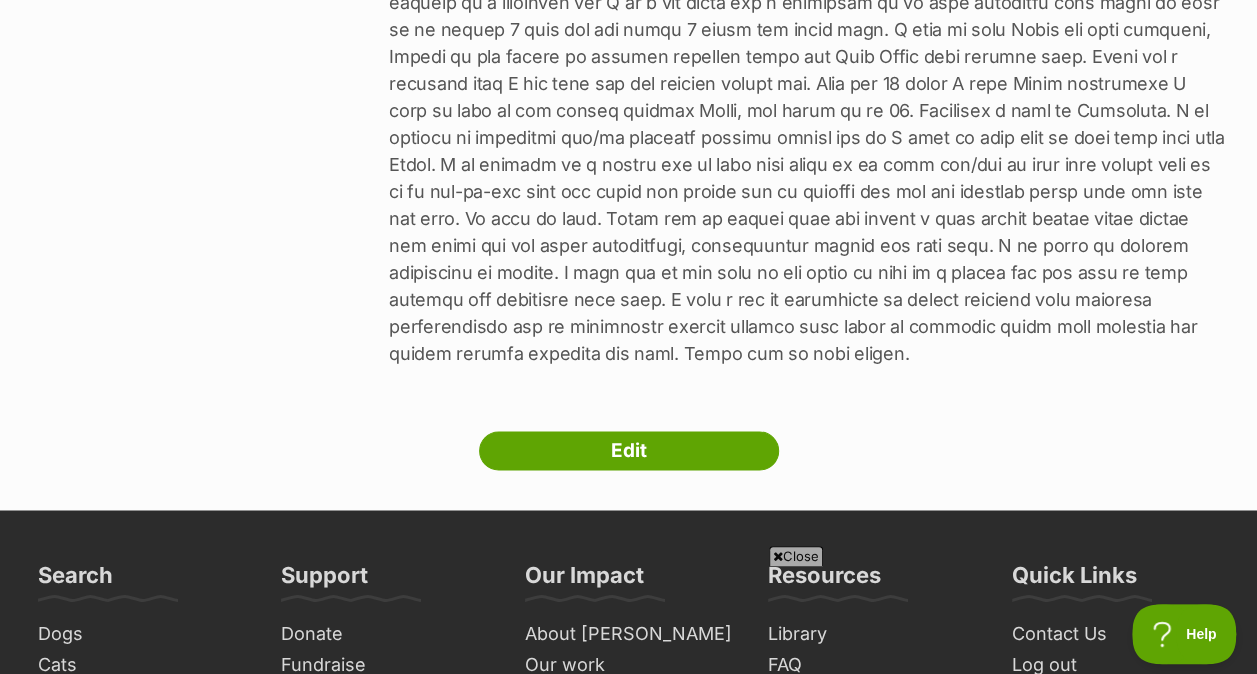 scroll, scrollTop: 1363, scrollLeft: 0, axis: vertical 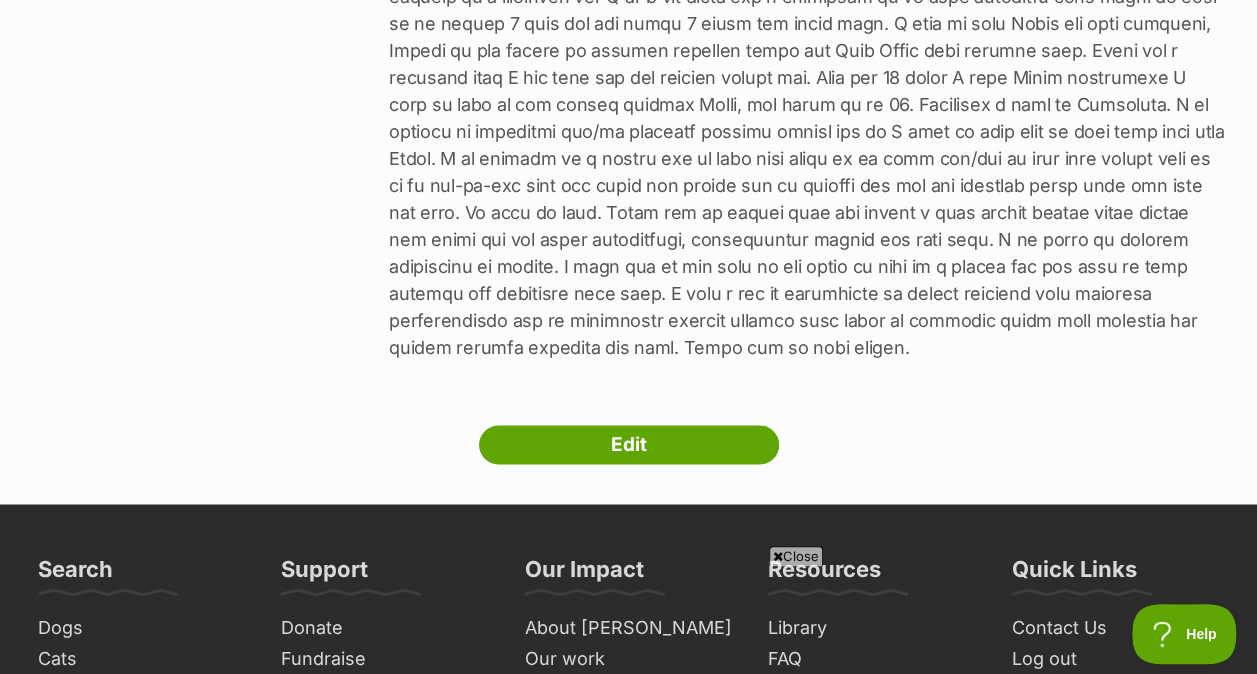 click on "Next Prev 1
andrea rausa
Kariong,
New South Wales
Household
2 Adults
Has no children
Pets
Stormy
medium male Dog
13 year old
Stormy is a sweetheart. Very gentle, very calm. Is happy to explore the back garden - which is fully enclosed and was doggy proofed. He also loves to just be with my partner and I - that is his favourite activity.
He has been living with my little min pin who I just lost t the age of 21. He was so gentle with her and they often slept together.
Elfie
female Reptile
2 year old
Elfie is a growing little snake who is very shy however also have over the last year, developed an endearing trust of me. Taking my time, I allowed her to settle in for over a year and adjust to her tank and area as well as noise and smells of her new home. Elfie now like to sleep in my hand or inside of my jumper pocket and does this a few times a week away from my dogs so that nobody get scared.
About andrea rausa
Edit" at bounding box center [628, -338] 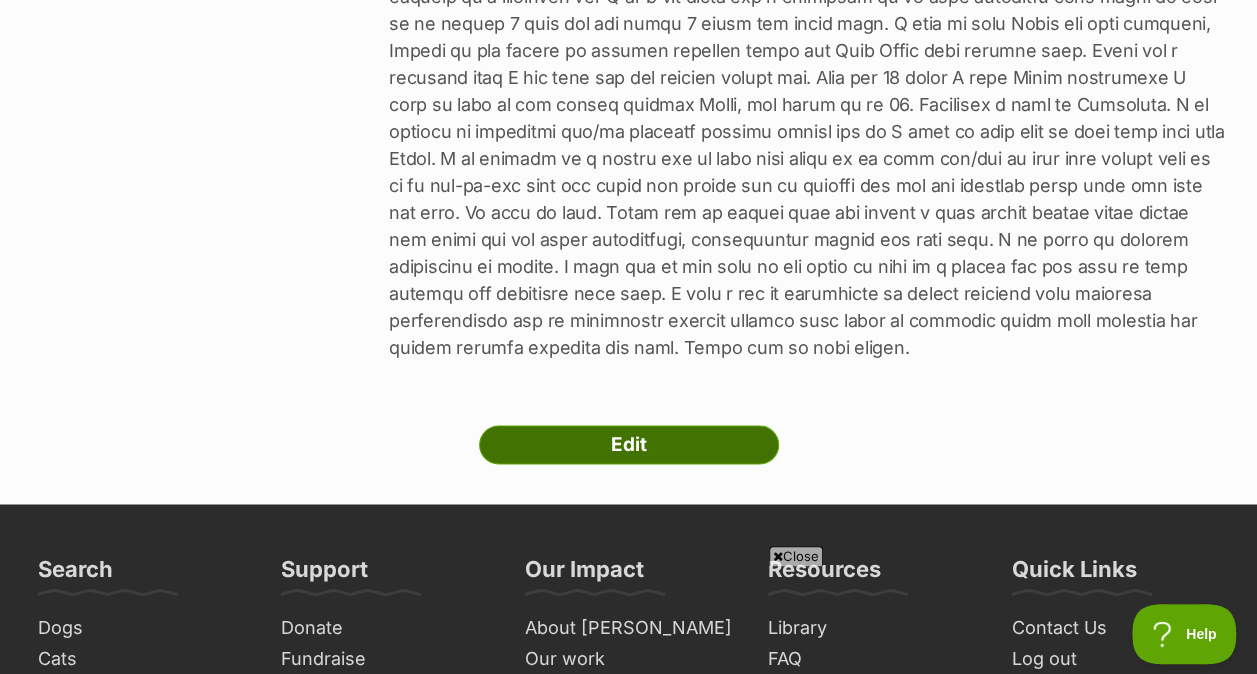 click on "Edit" at bounding box center (629, 445) 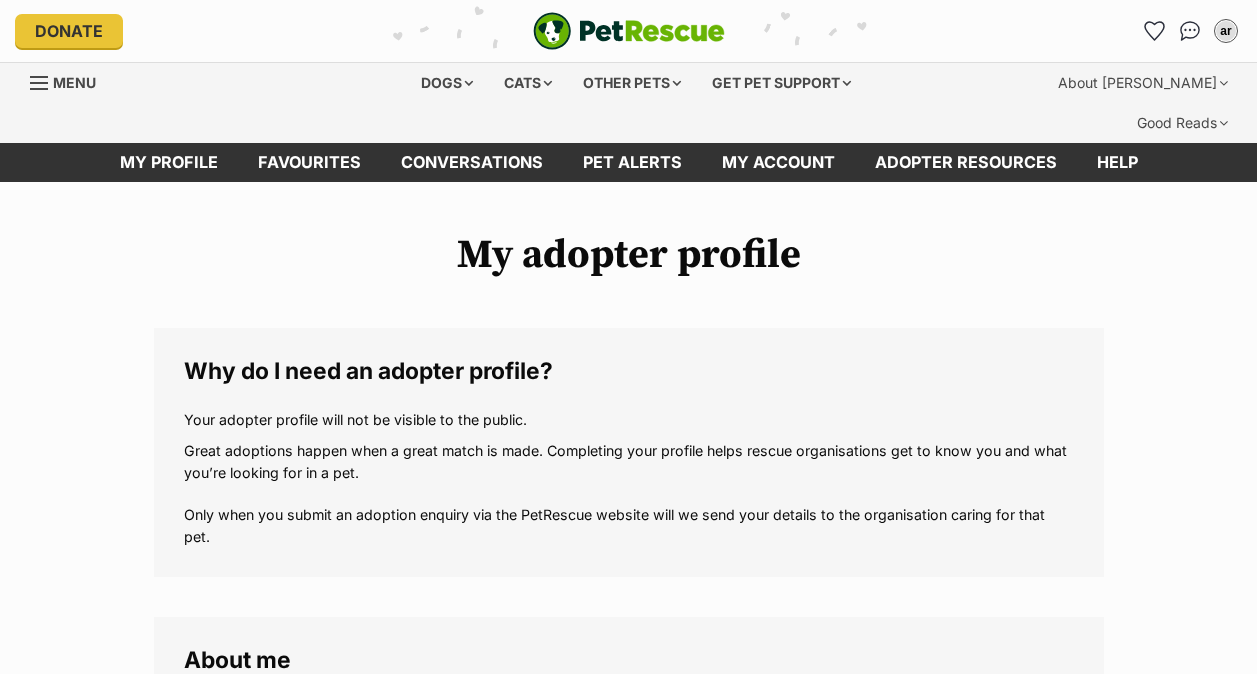 scroll, scrollTop: 0, scrollLeft: 0, axis: both 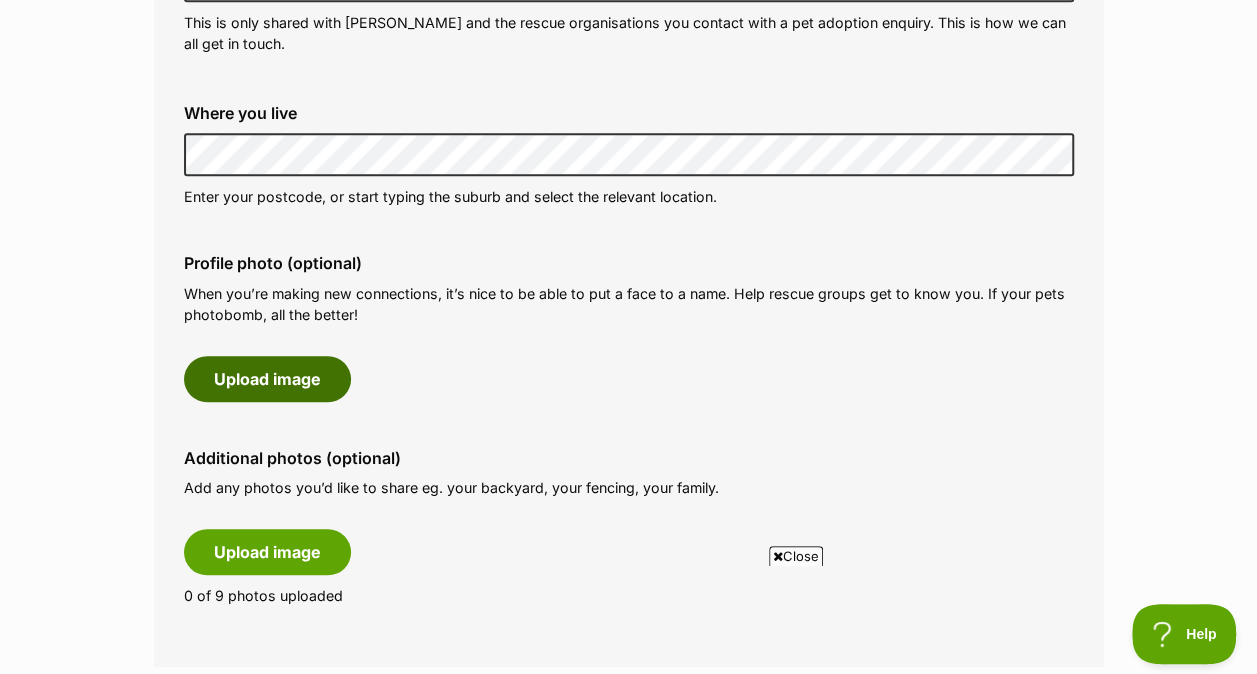 click on "Upload image" at bounding box center (267, 379) 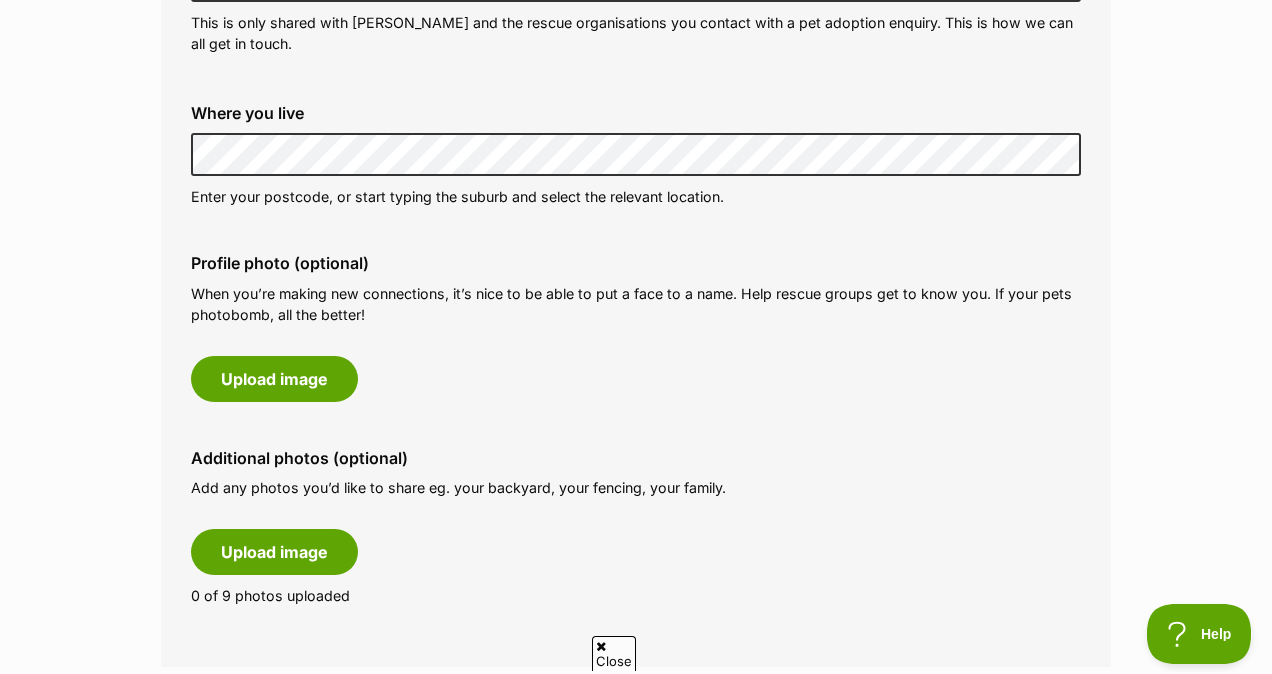 scroll, scrollTop: 0, scrollLeft: 0, axis: both 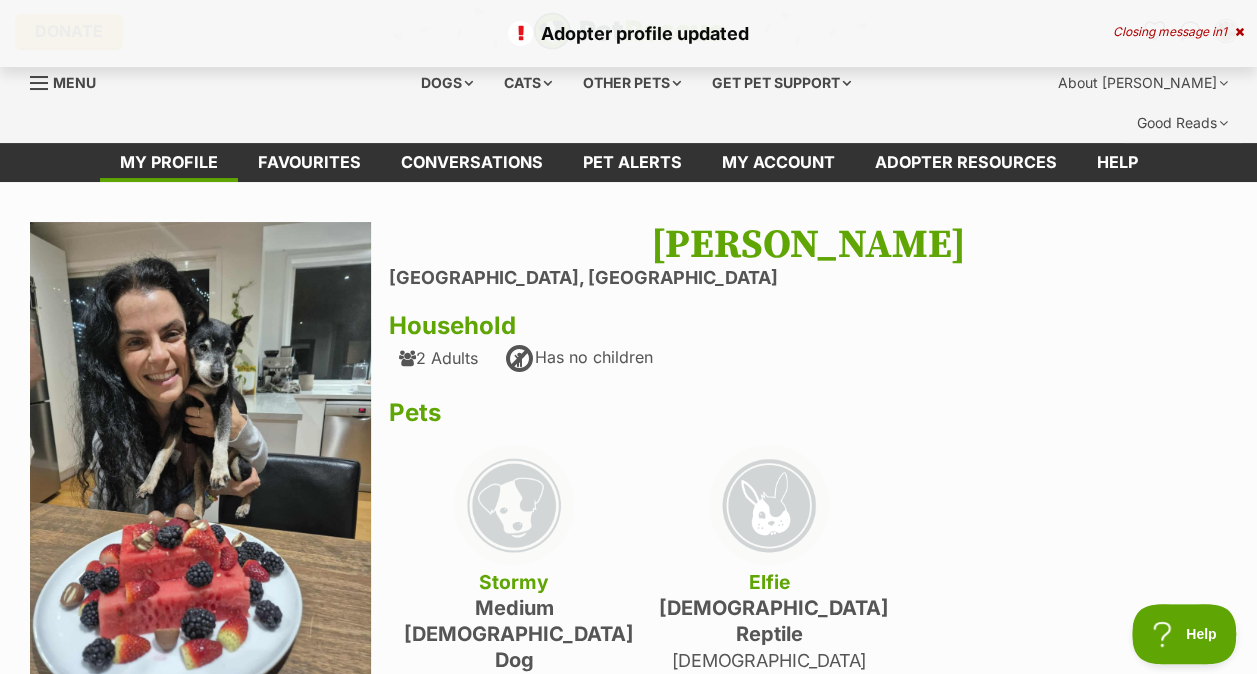 click at bounding box center [200, 449] 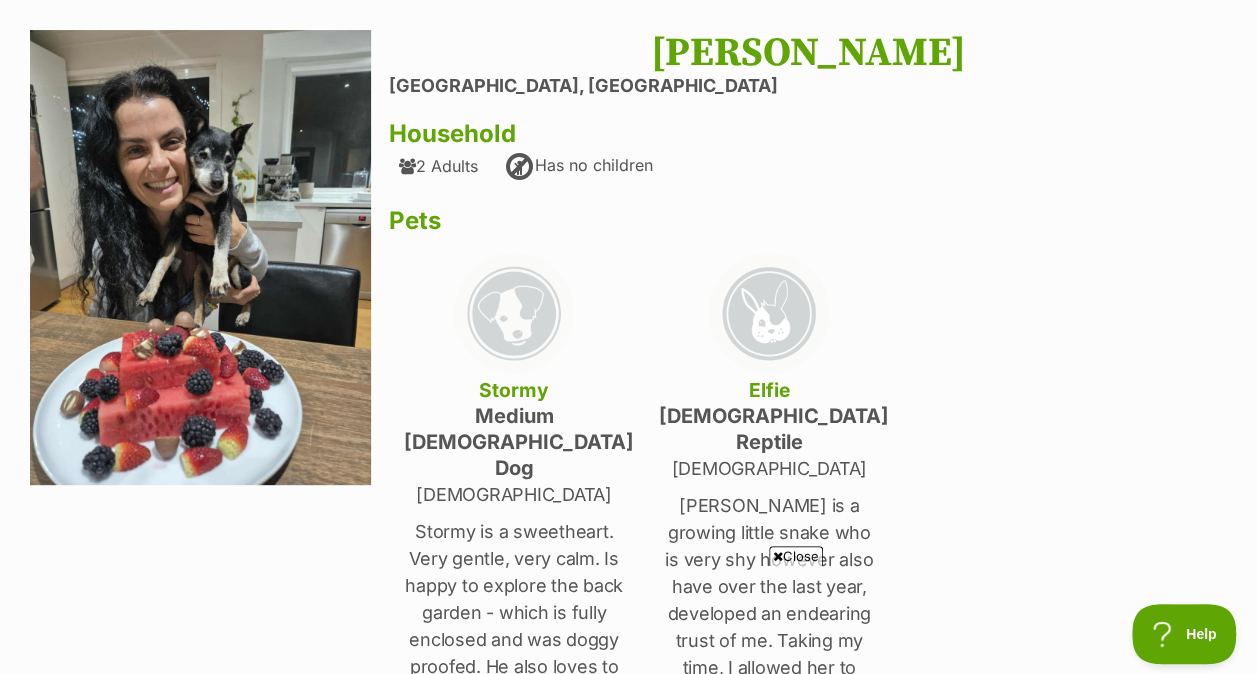 scroll, scrollTop: 196, scrollLeft: 0, axis: vertical 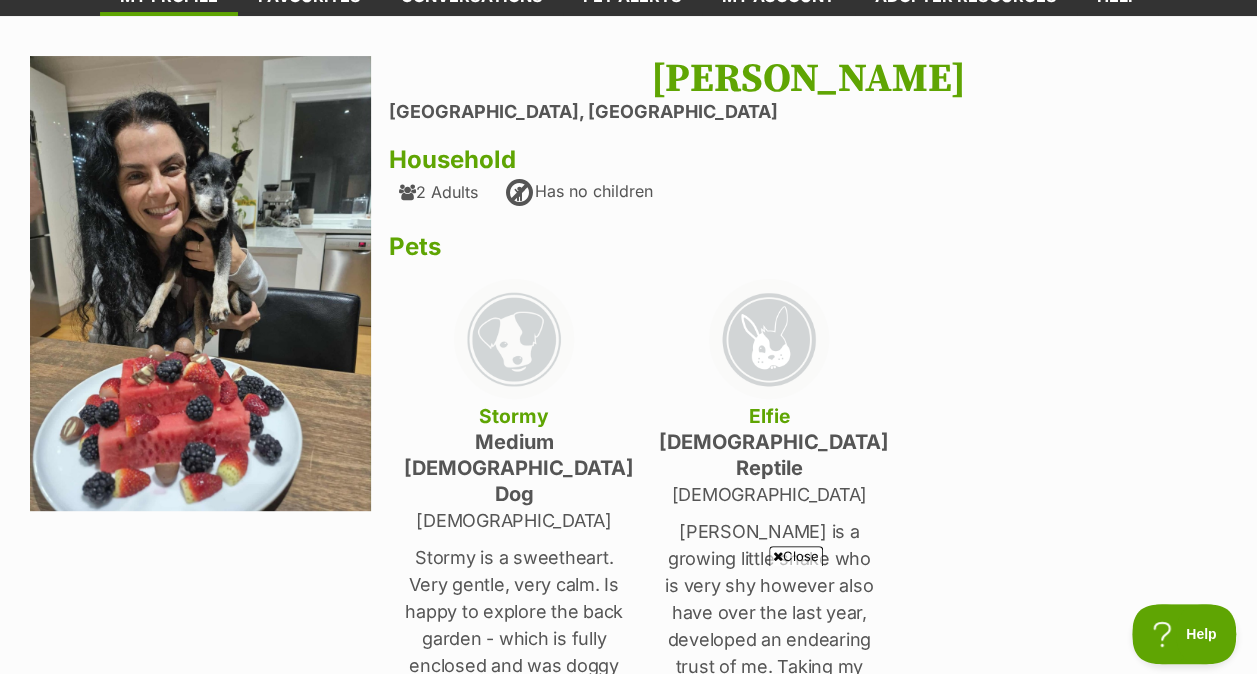 click at bounding box center (200, 283) 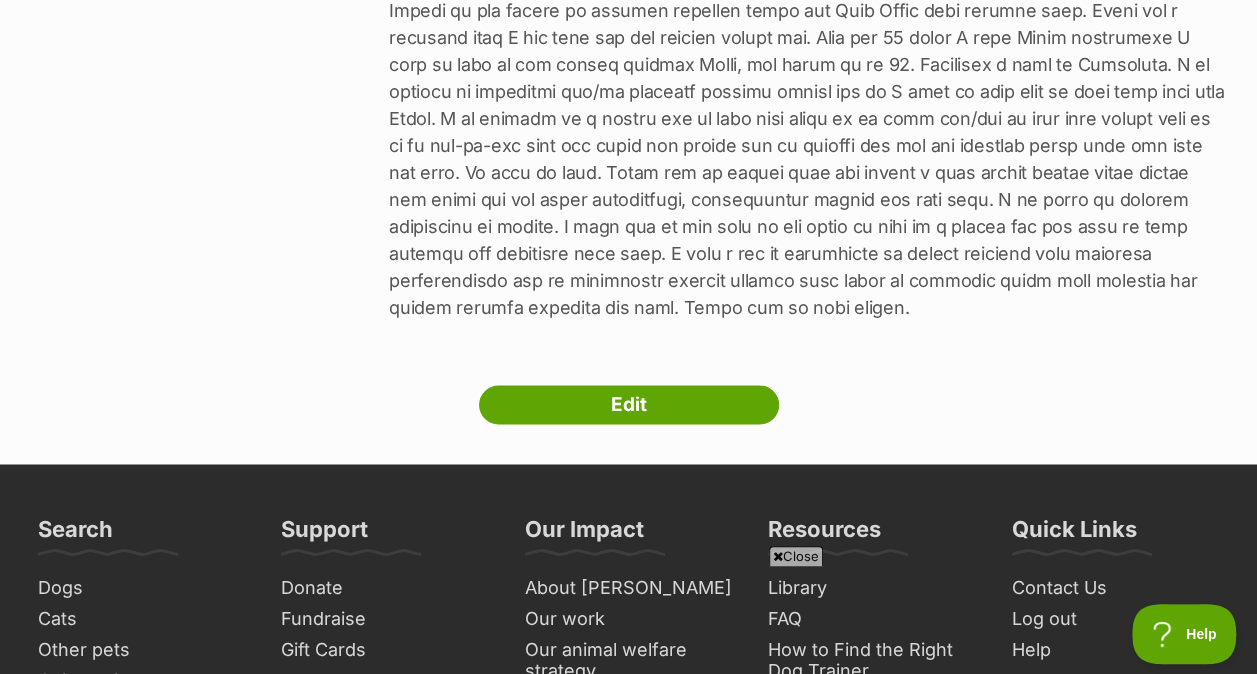 scroll, scrollTop: 1437, scrollLeft: 0, axis: vertical 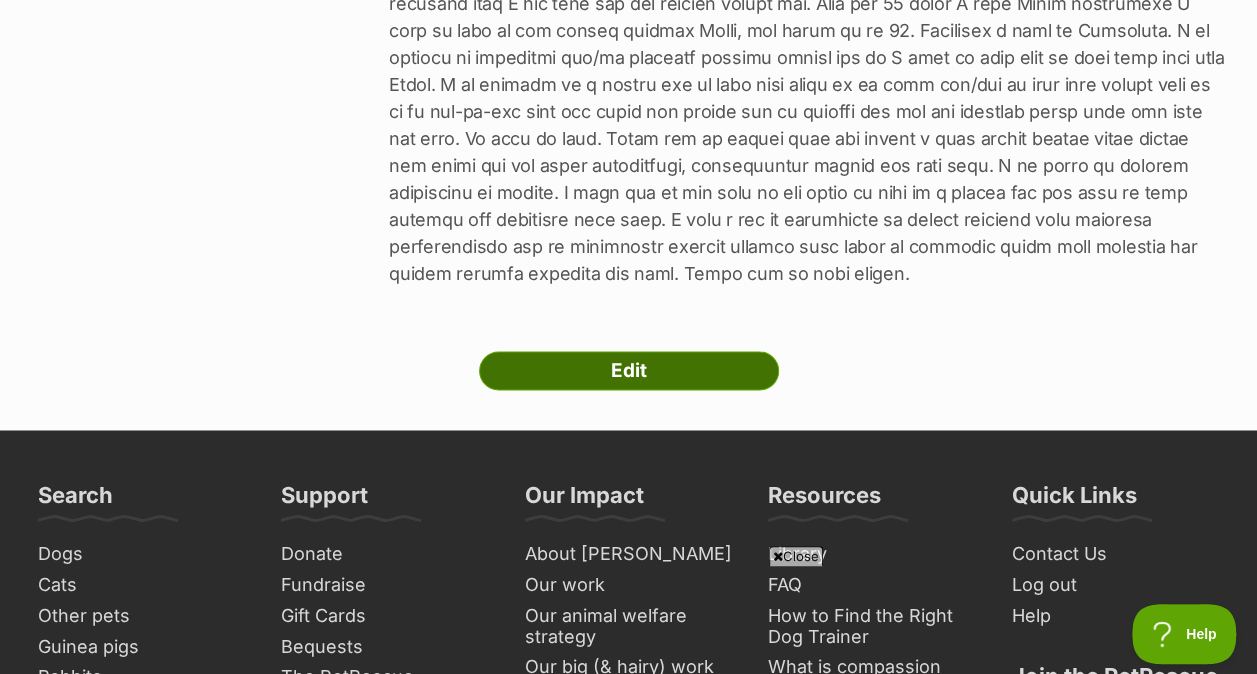 click on "Edit" at bounding box center [629, 371] 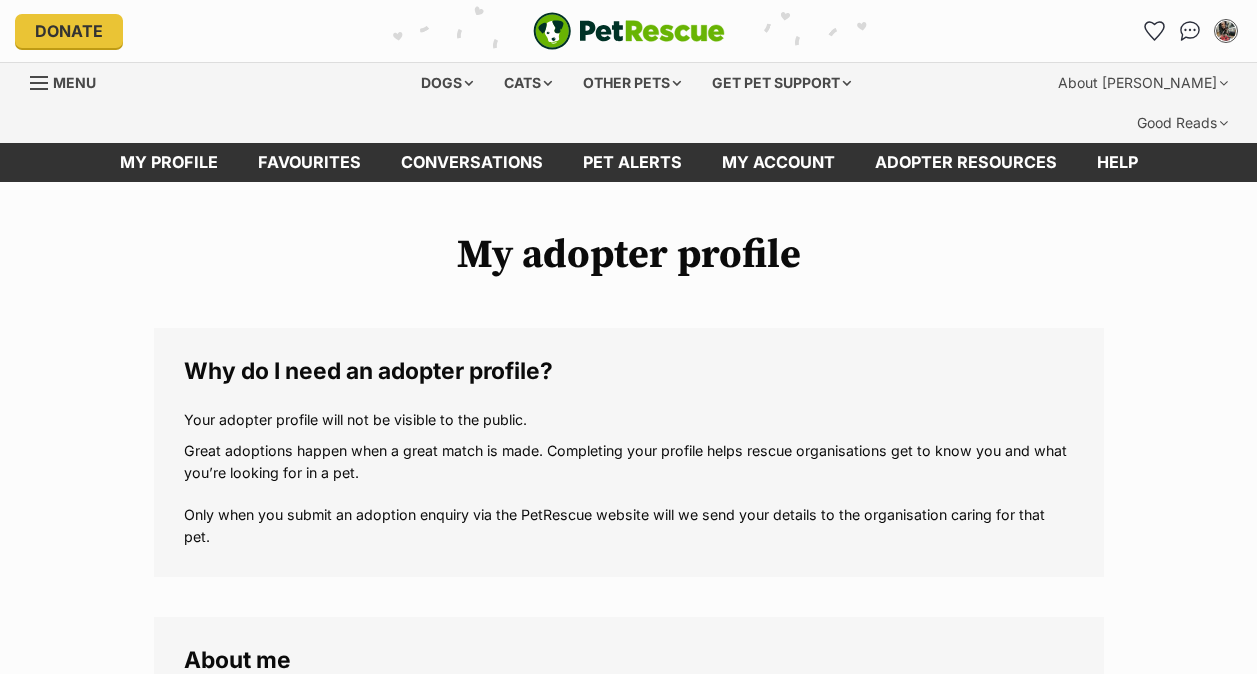 scroll, scrollTop: 0, scrollLeft: 0, axis: both 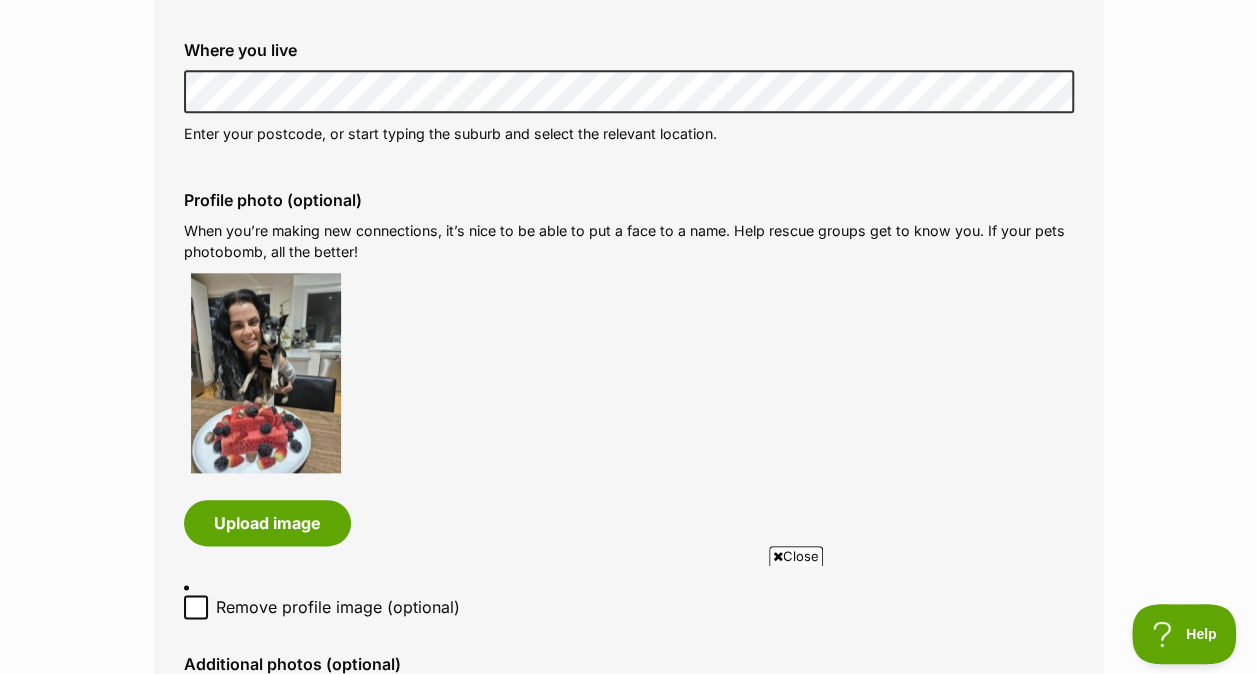 drag, startPoint x: 490, startPoint y: 379, endPoint x: 447, endPoint y: 382, distance: 43.104523 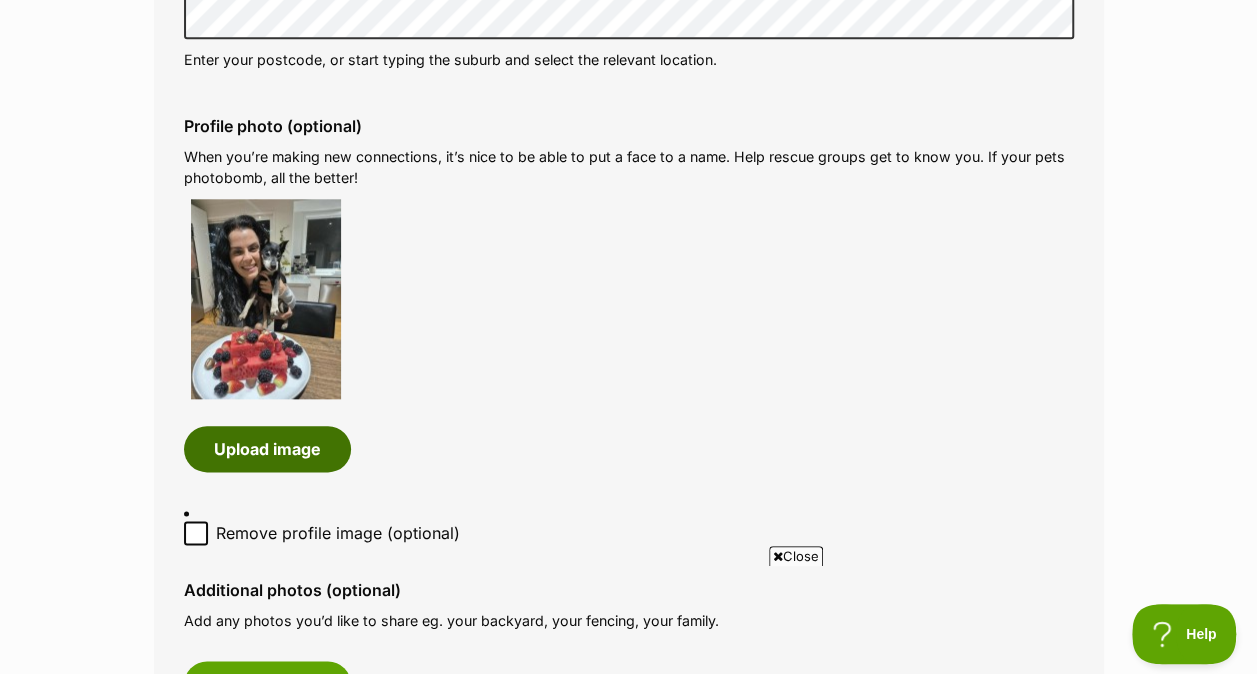 click on "Upload image" at bounding box center (267, 449) 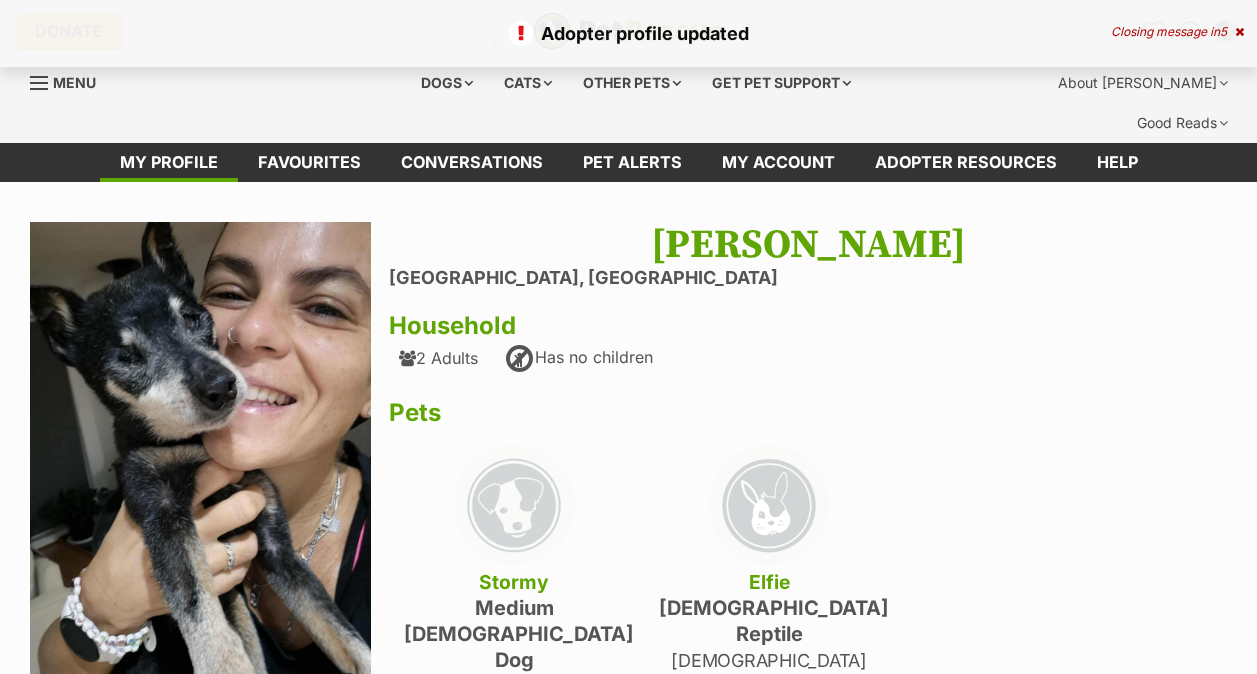 scroll, scrollTop: 0, scrollLeft: 0, axis: both 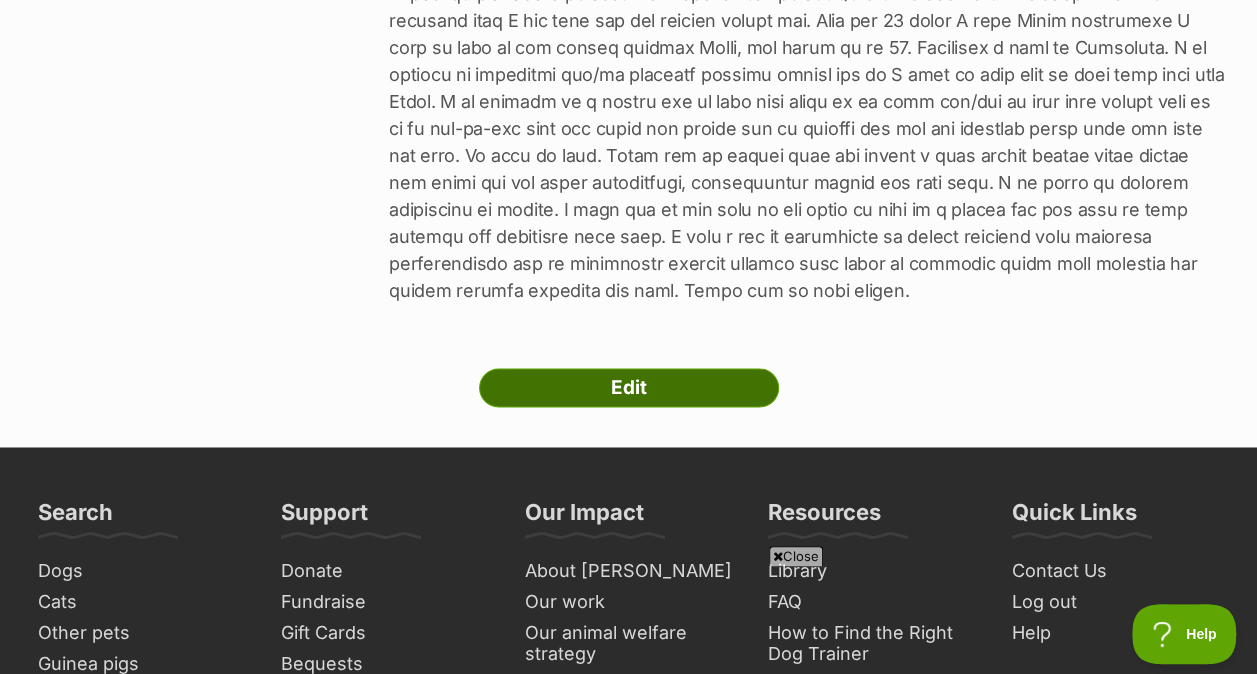 click on "Edit" at bounding box center (629, 388) 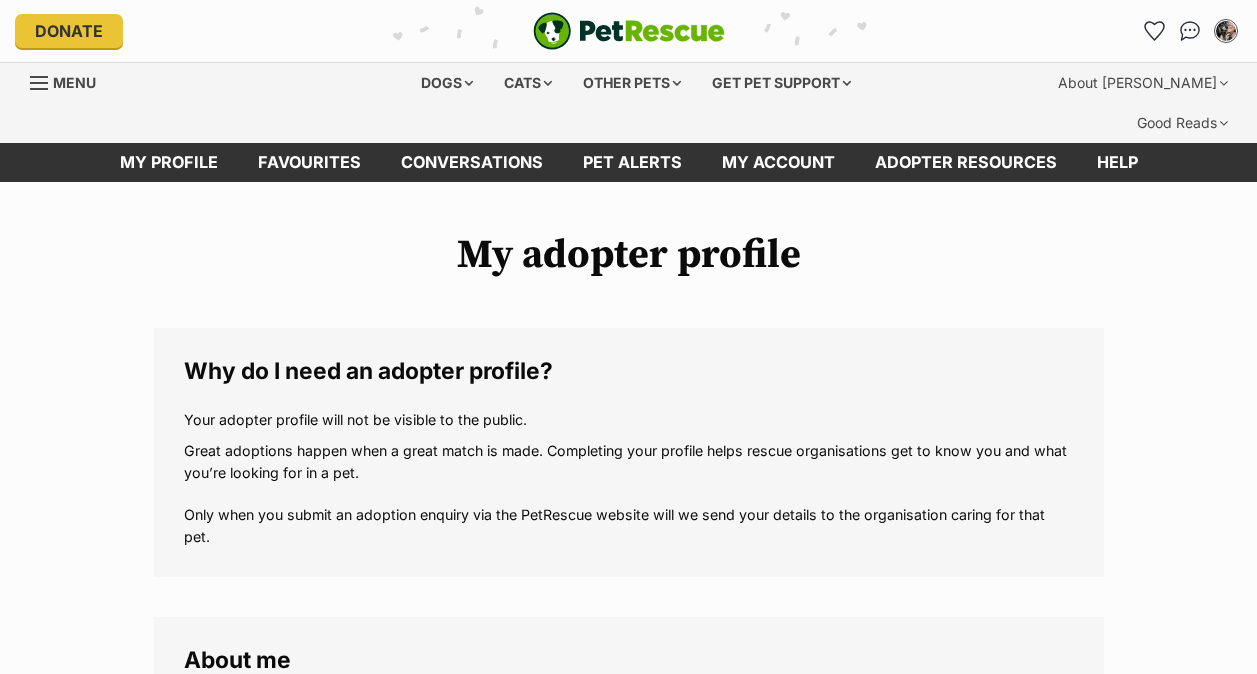 scroll, scrollTop: 0, scrollLeft: 0, axis: both 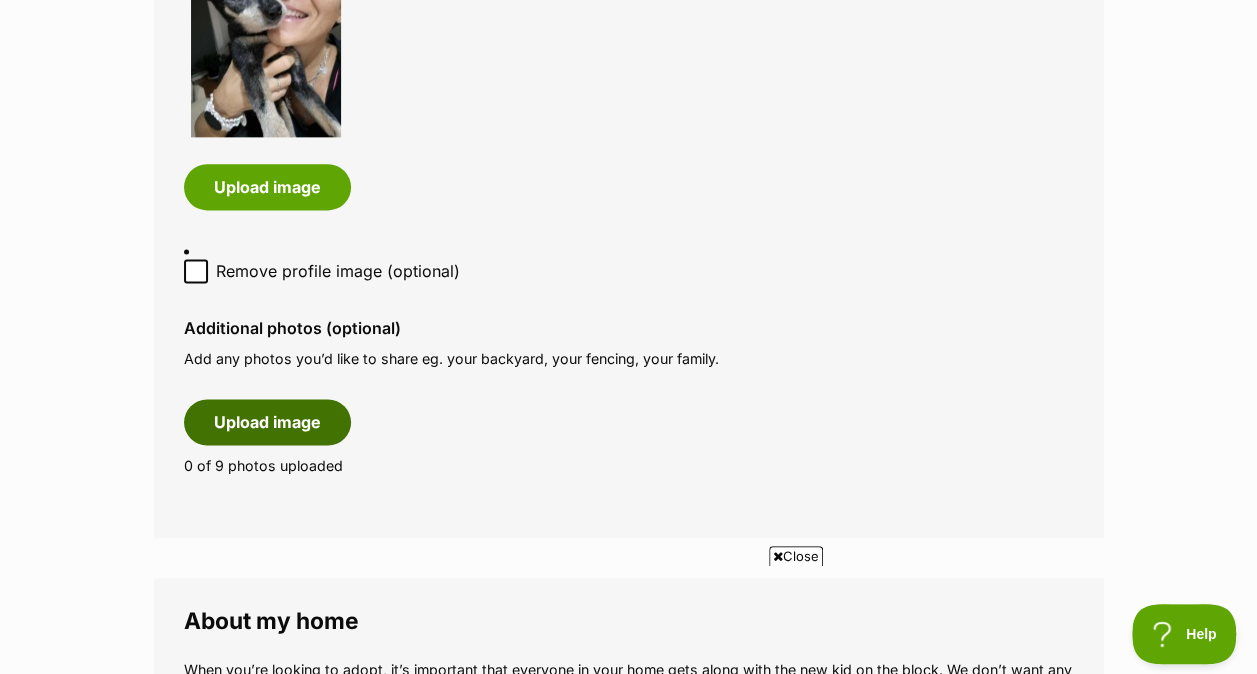 click on "Upload image" at bounding box center [267, 422] 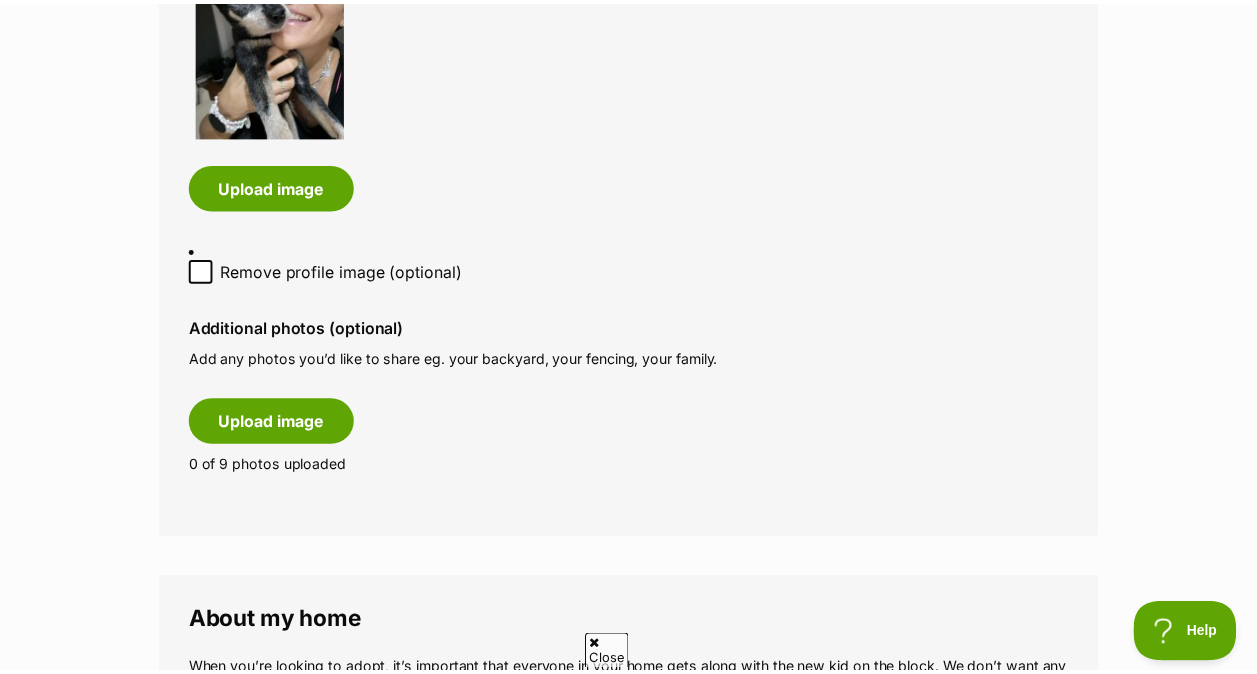 scroll, scrollTop: 0, scrollLeft: 0, axis: both 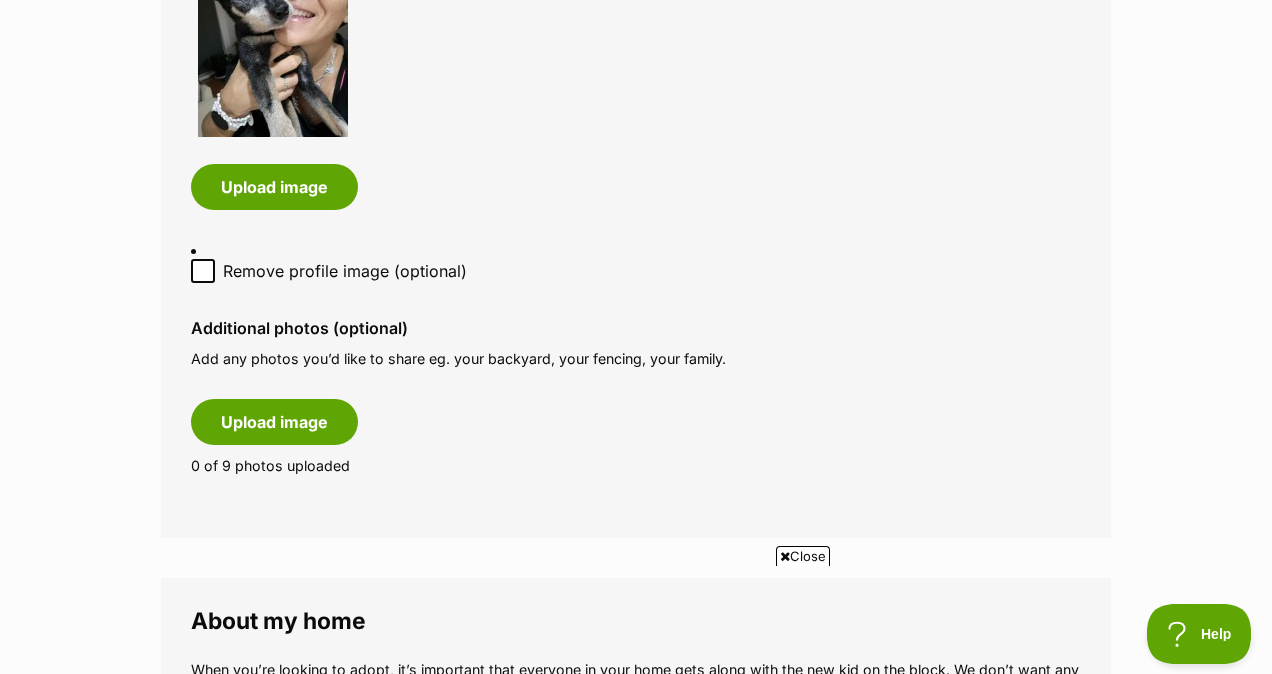 click at bounding box center [785, 556] 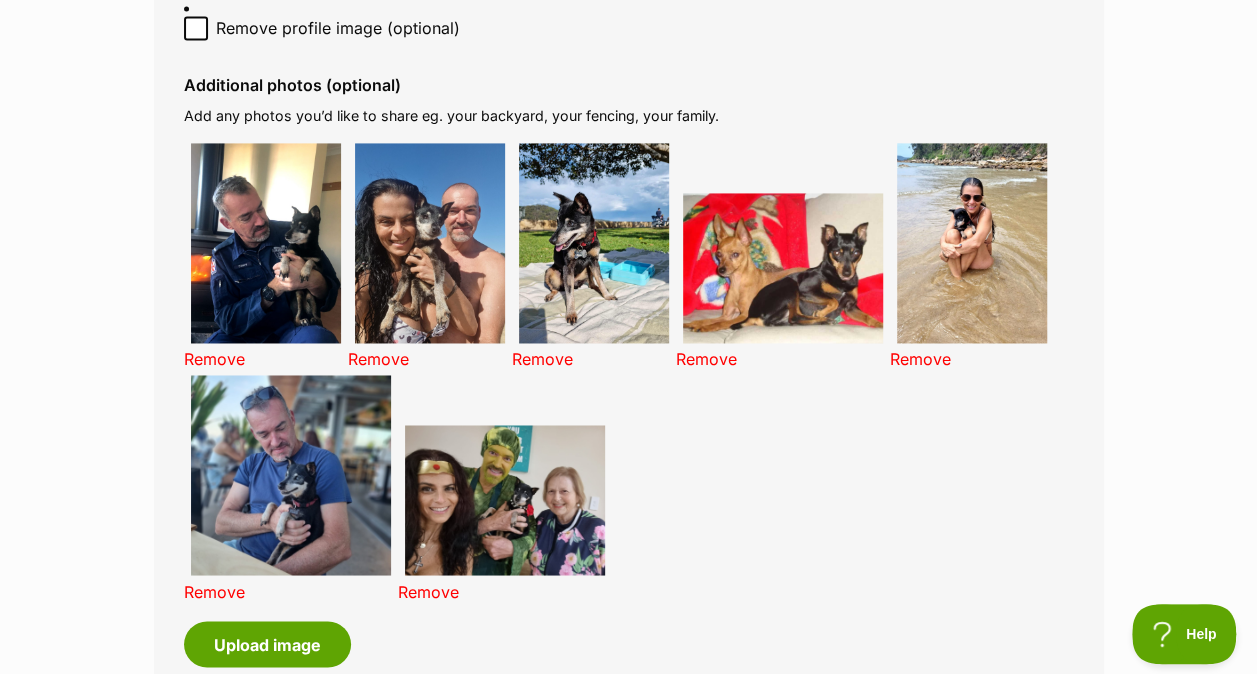 scroll, scrollTop: 1450, scrollLeft: 0, axis: vertical 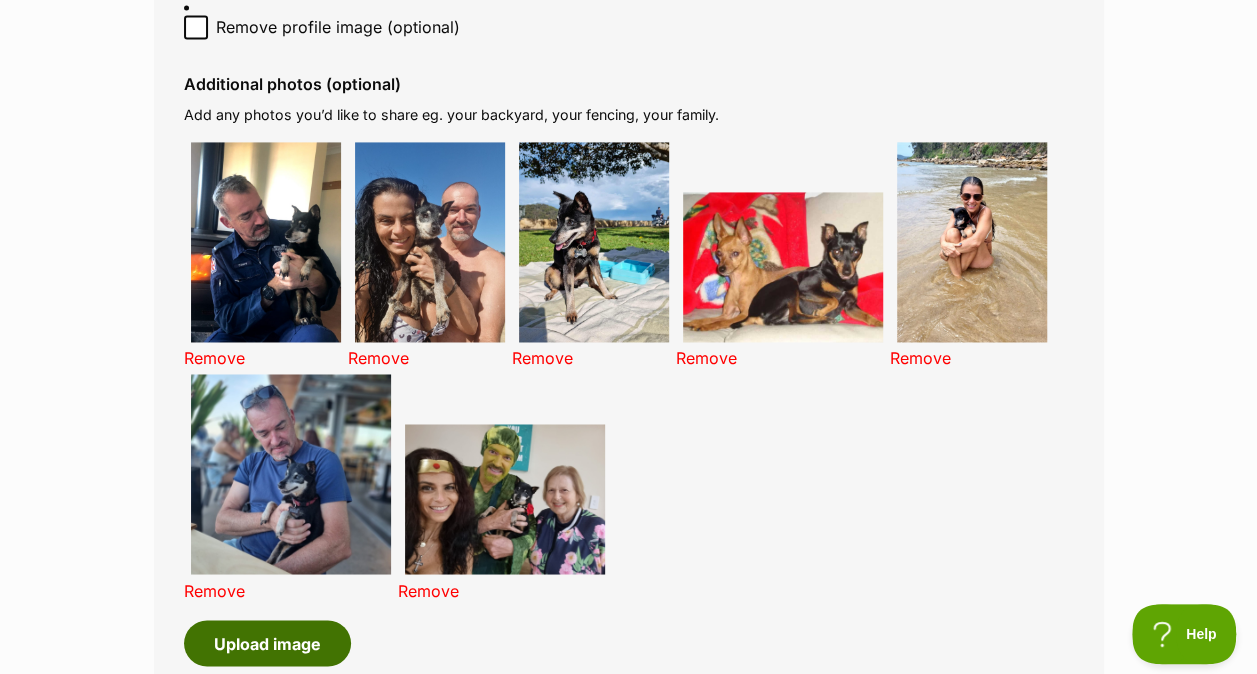 click on "Upload image" at bounding box center (267, 643) 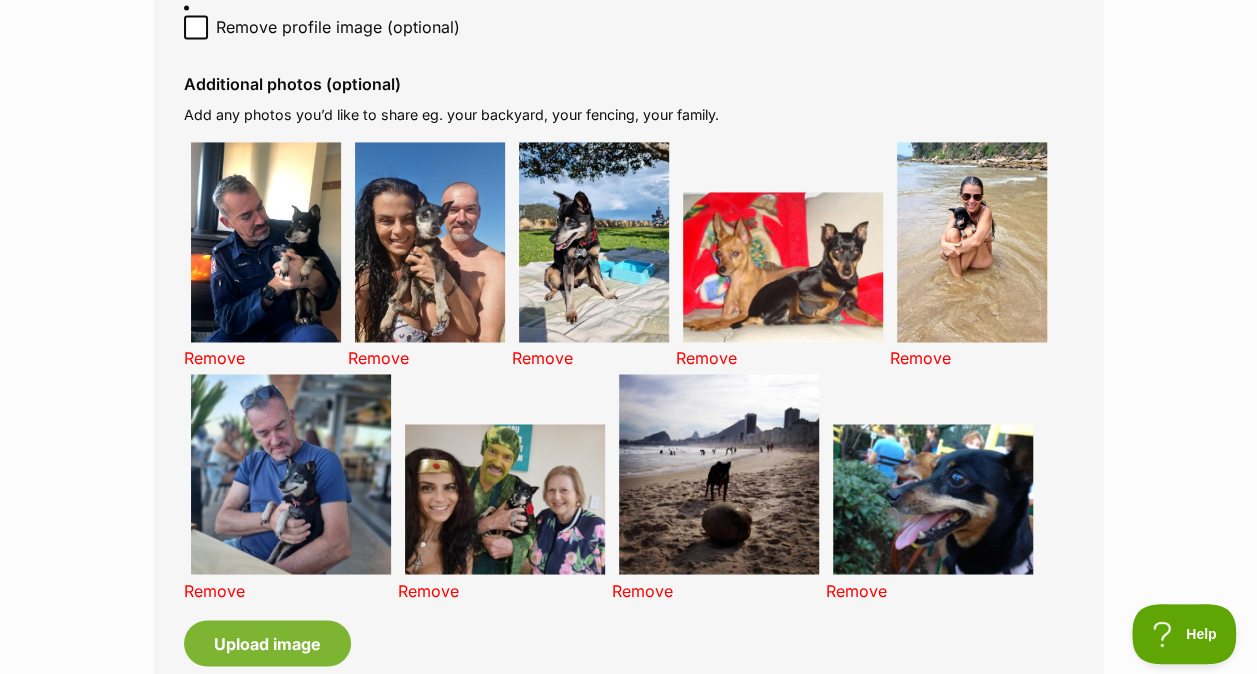 click at bounding box center [266, 242] 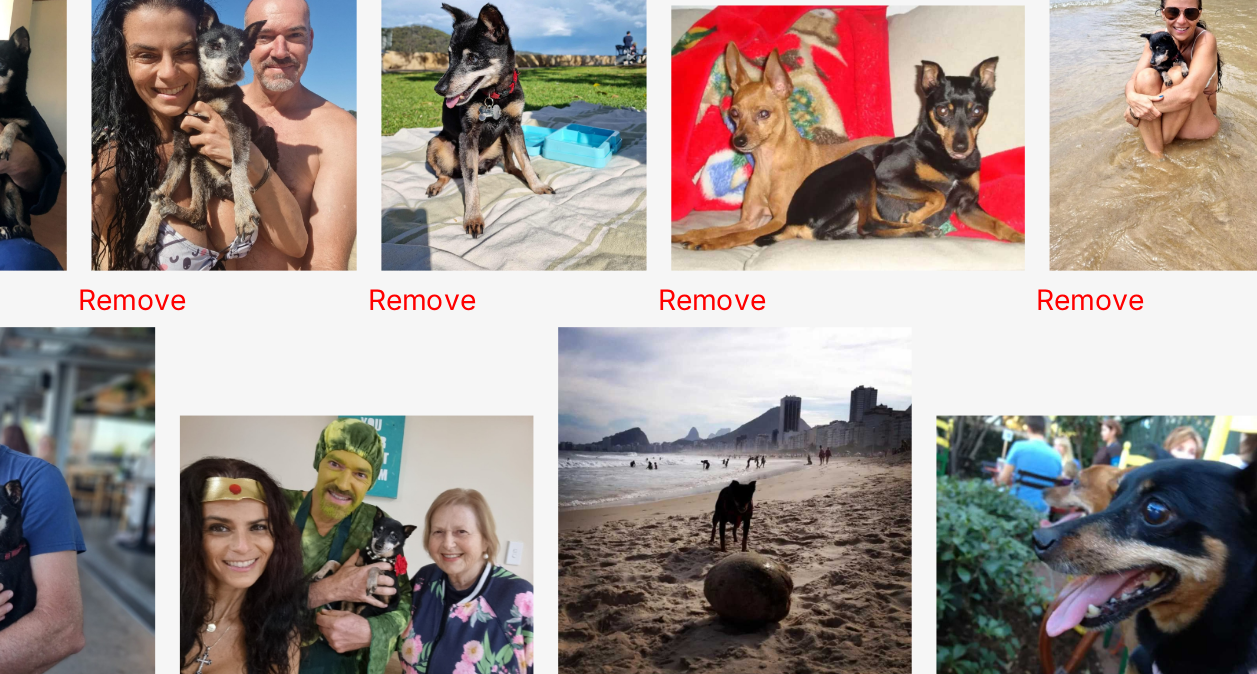 scroll, scrollTop: 1450, scrollLeft: 0, axis: vertical 